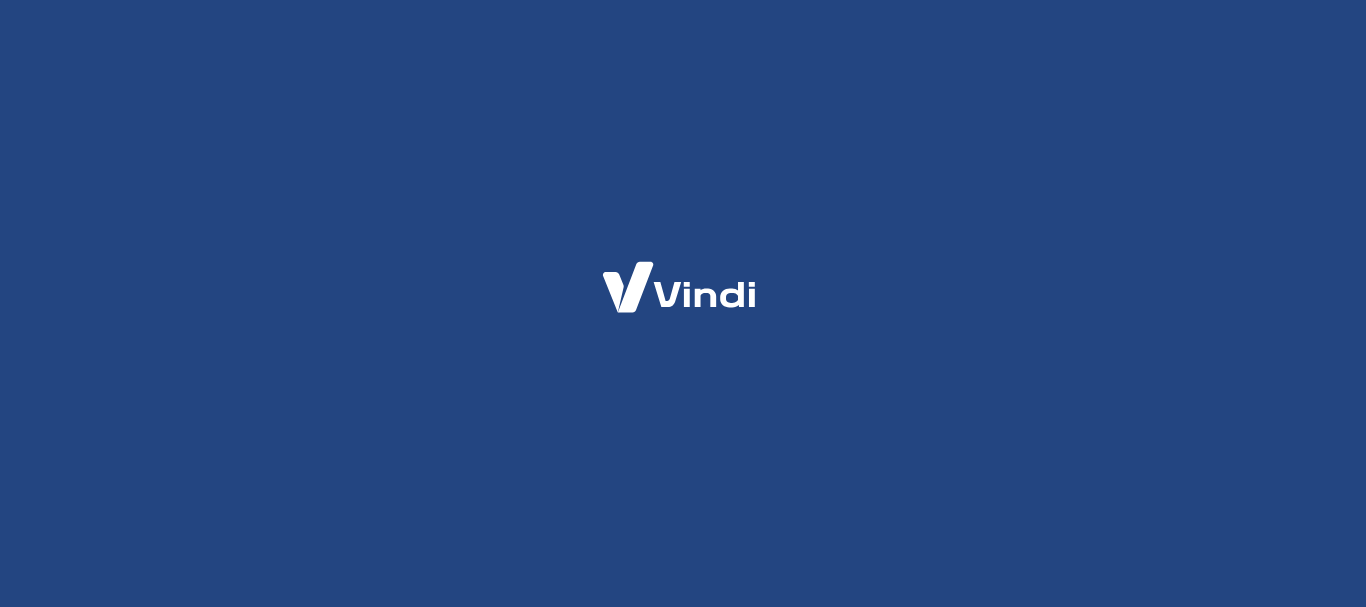 scroll, scrollTop: 0, scrollLeft: 0, axis: both 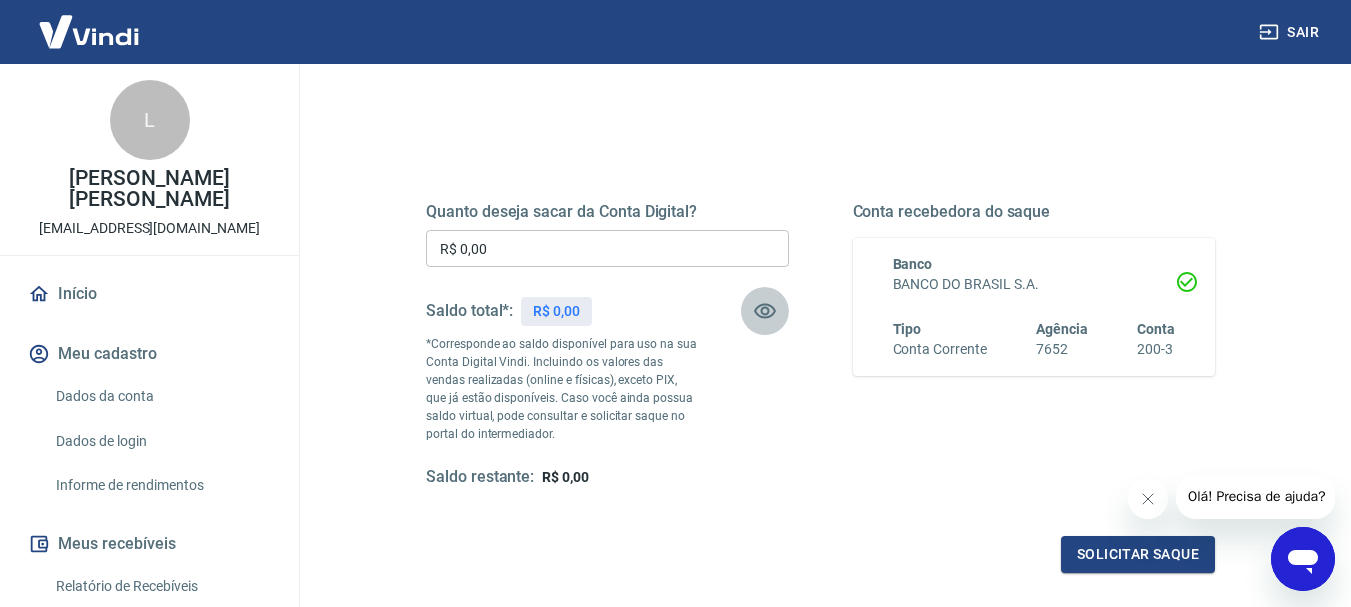 click 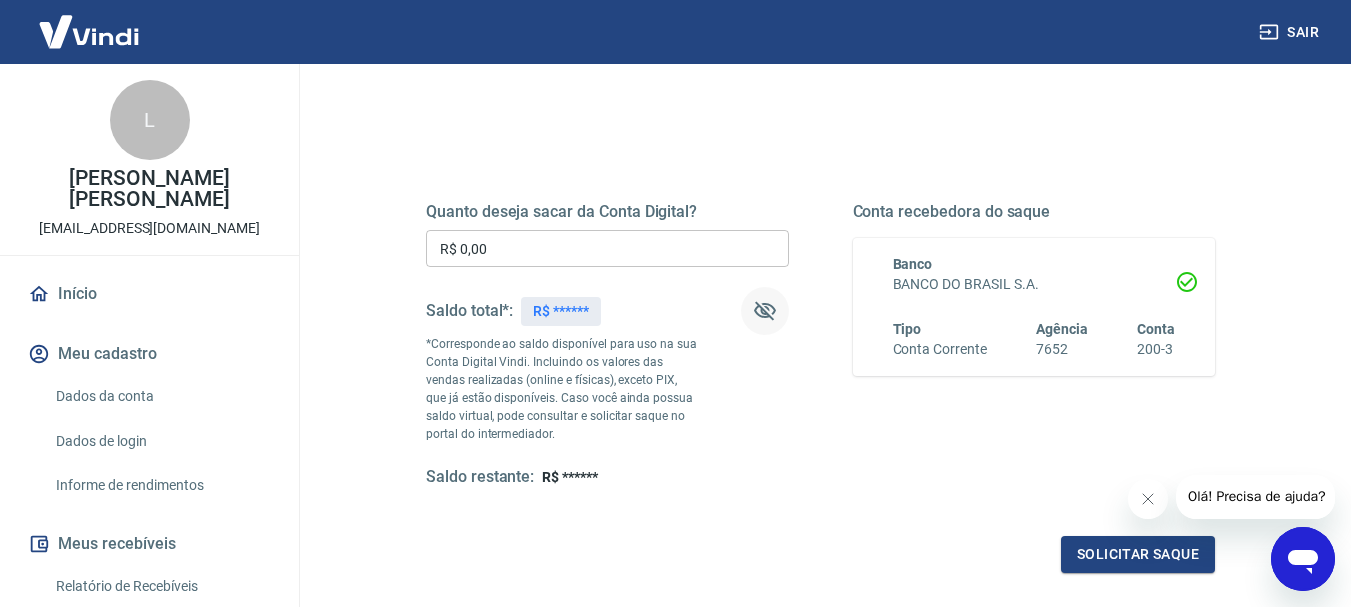 click 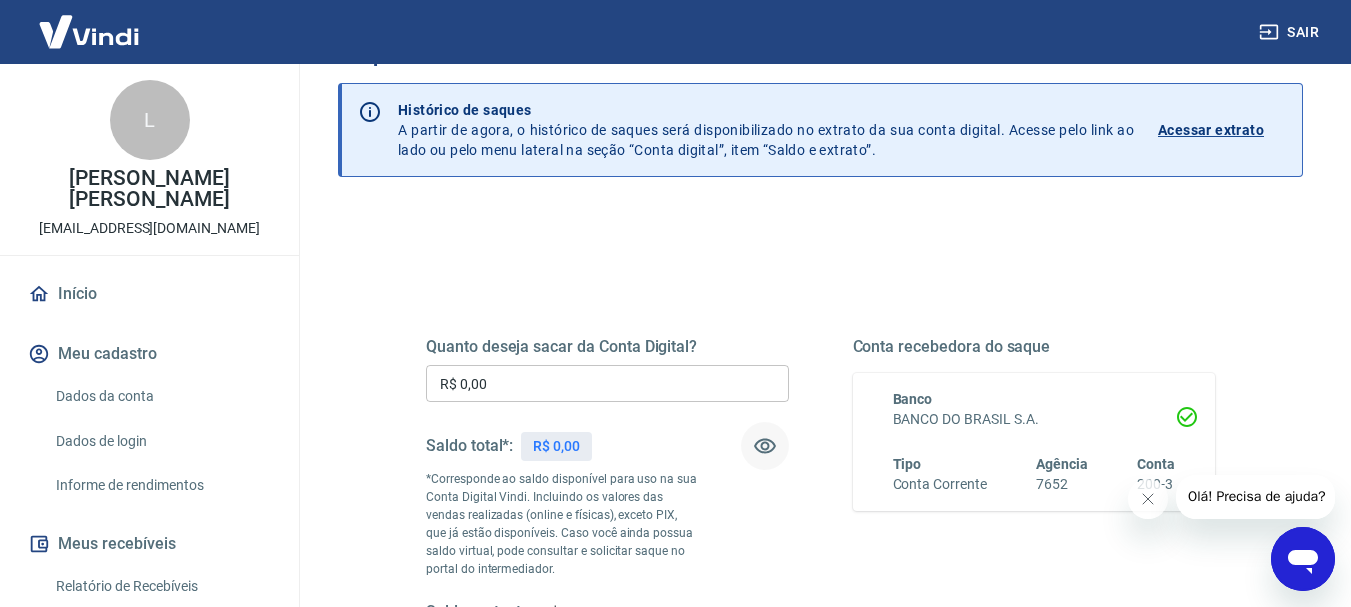 scroll, scrollTop: 0, scrollLeft: 0, axis: both 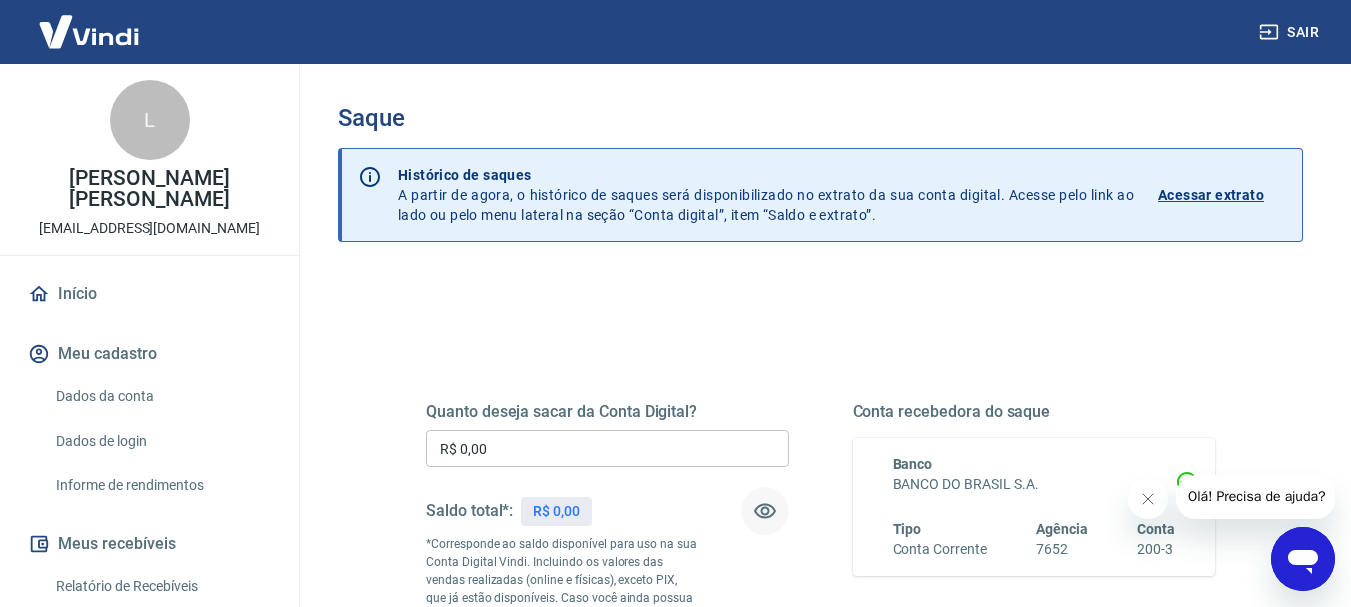 click on "Acessar extrato" at bounding box center [1211, 195] 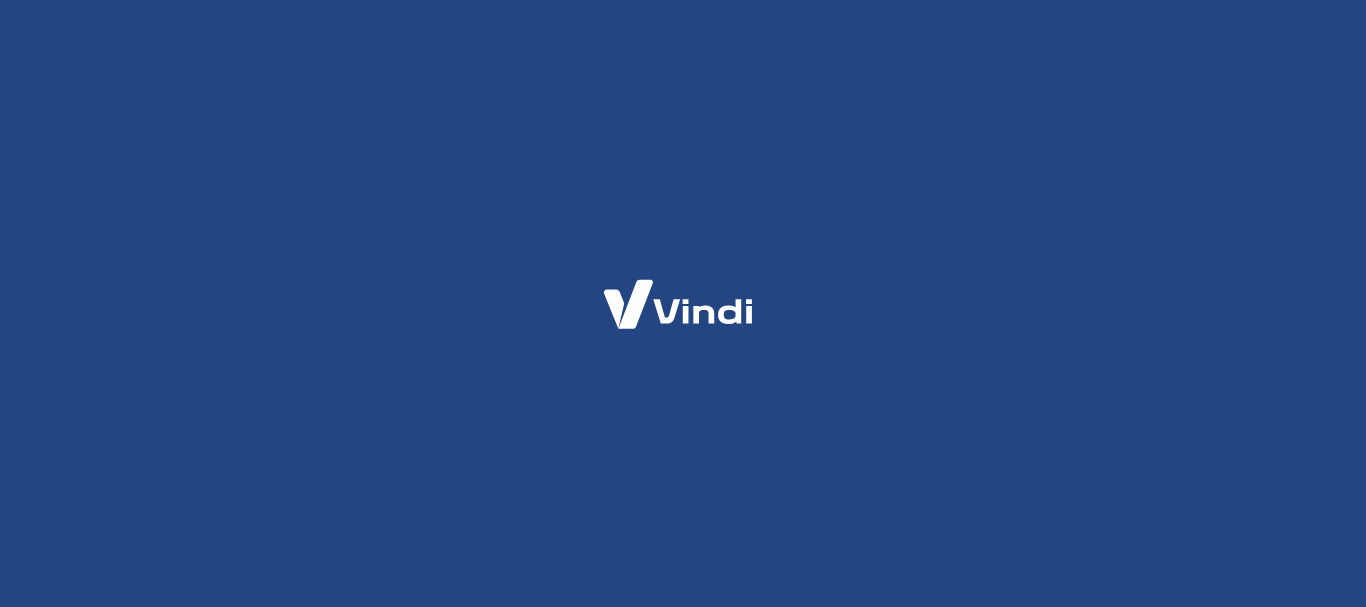scroll, scrollTop: 0, scrollLeft: 0, axis: both 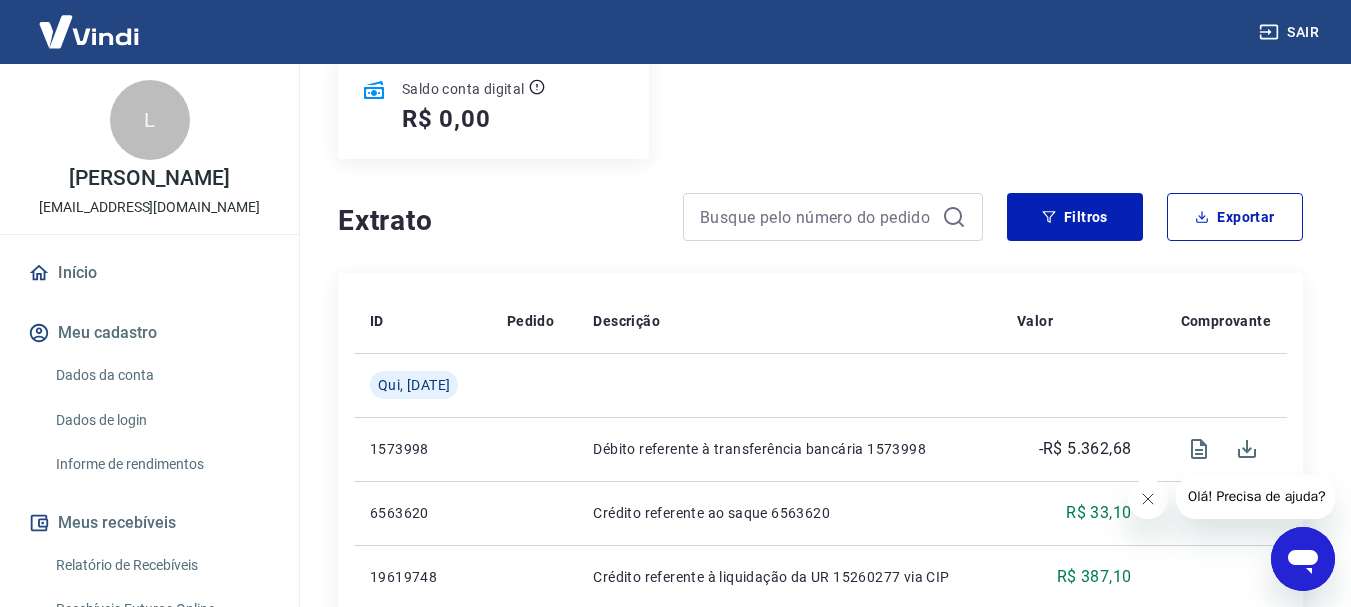 click 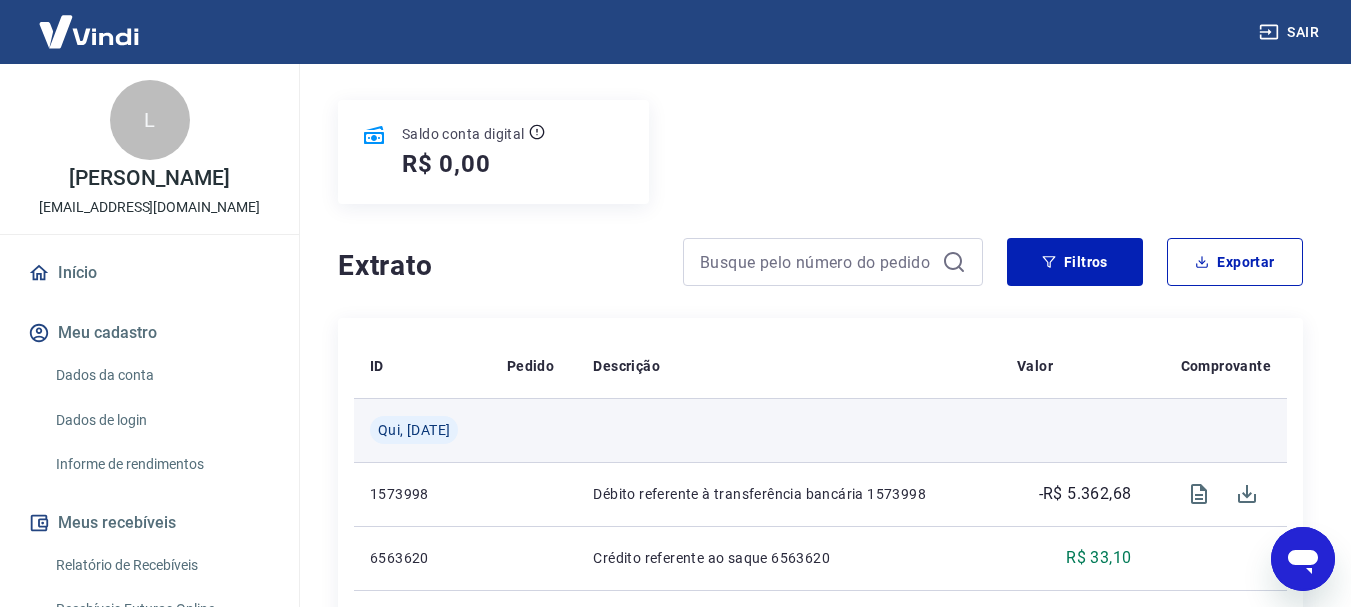 scroll, scrollTop: 300, scrollLeft: 0, axis: vertical 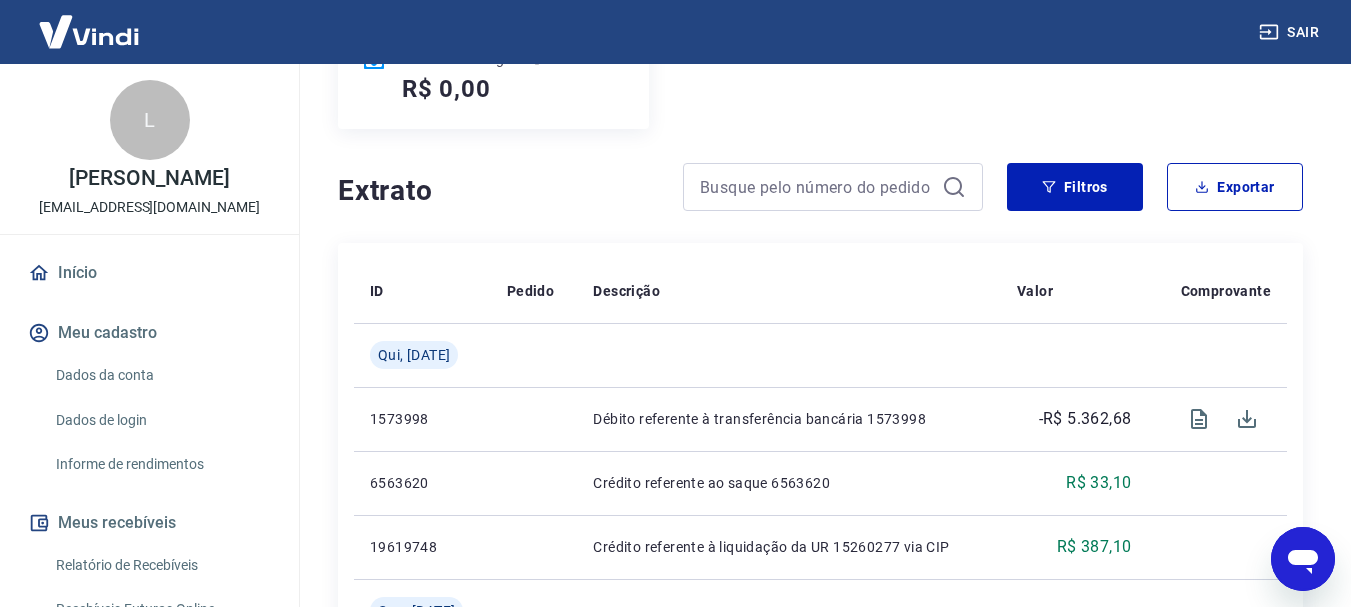 drag, startPoint x: 1306, startPoint y: 549, endPoint x: 2576, endPoint y: 1074, distance: 1374.2362 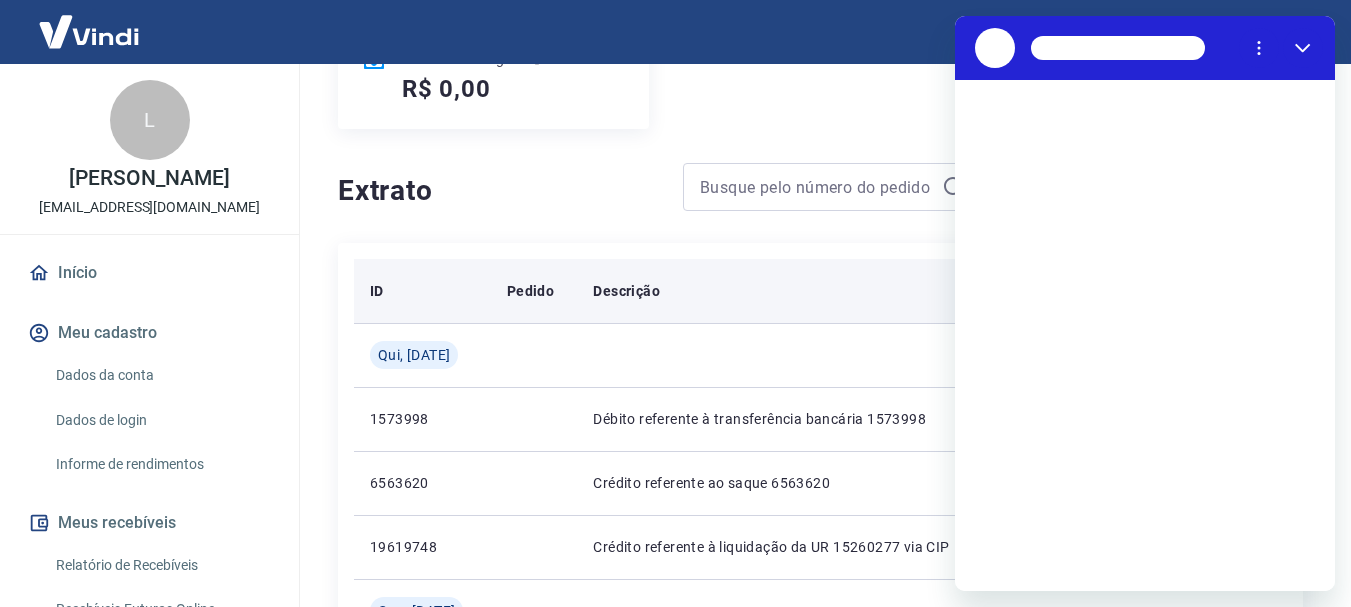 scroll, scrollTop: 0, scrollLeft: 0, axis: both 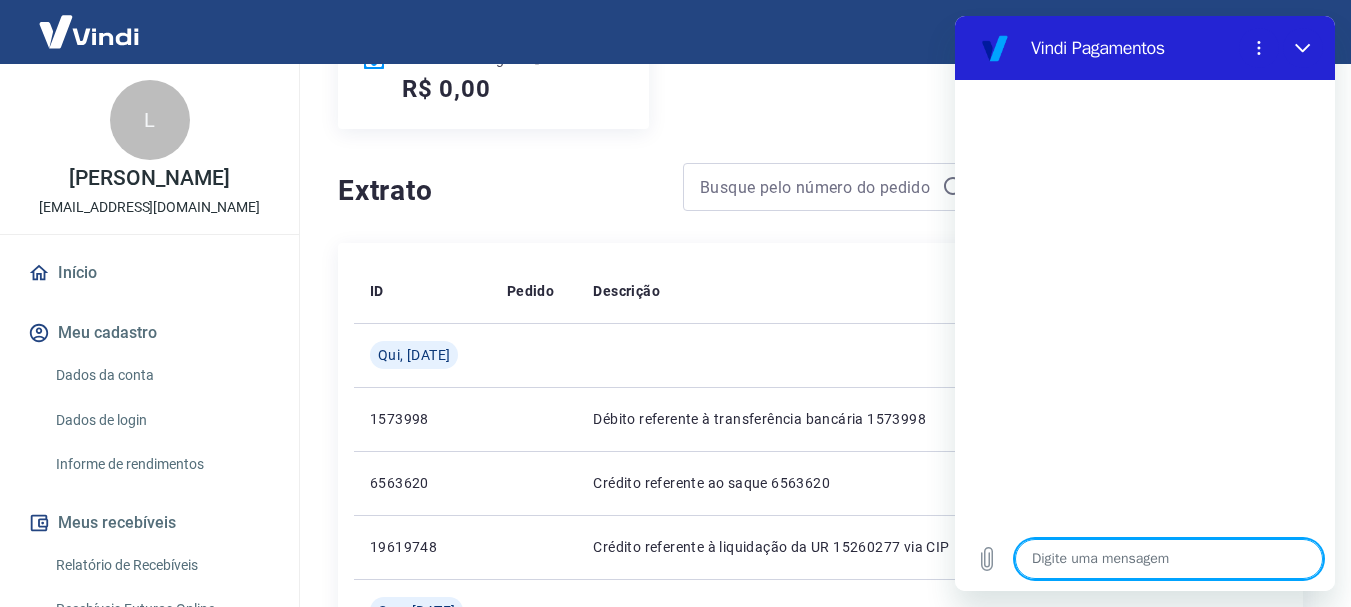 type on "x" 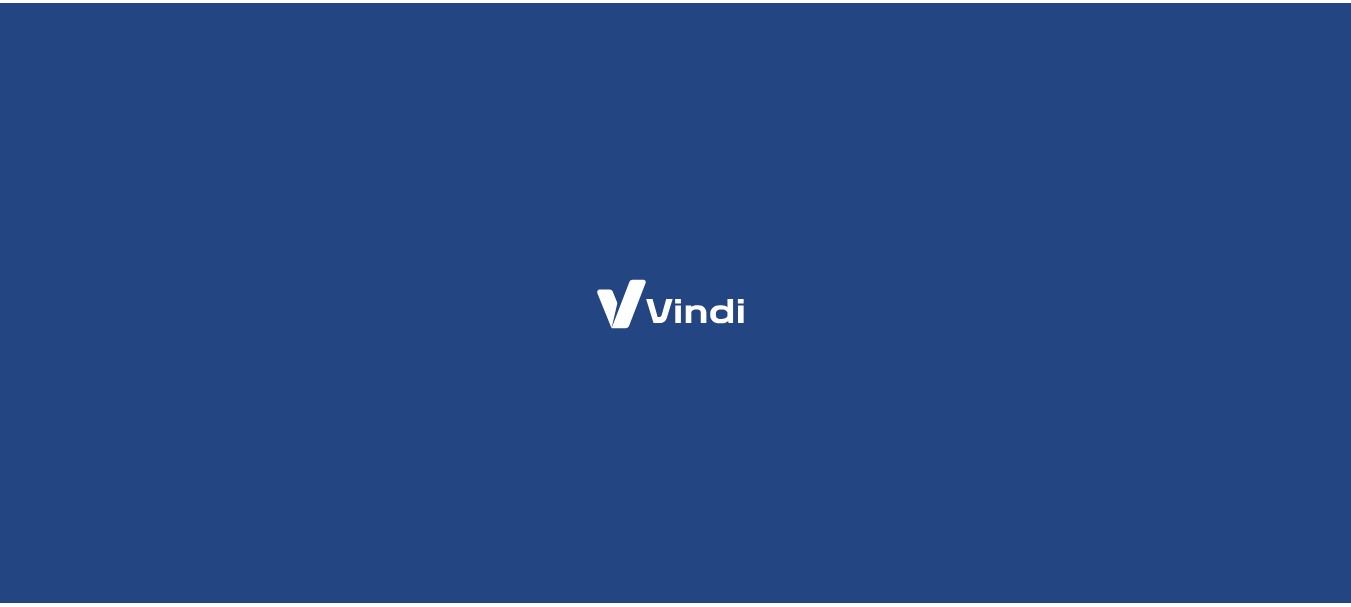 scroll, scrollTop: 0, scrollLeft: 0, axis: both 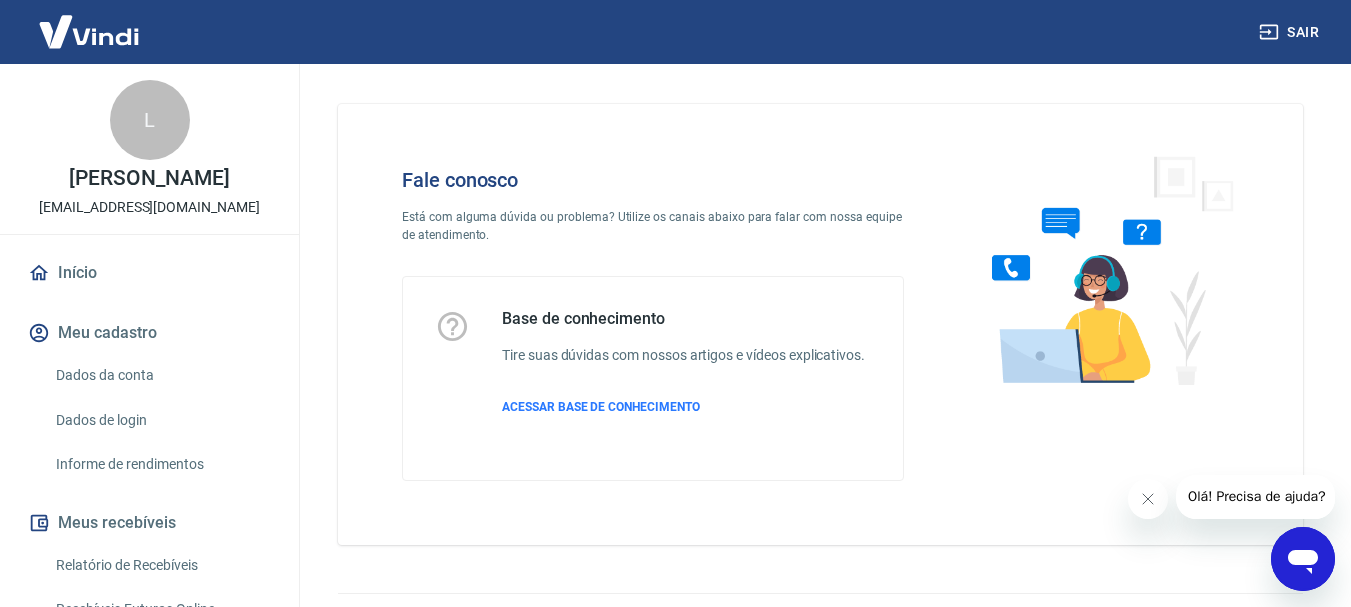click 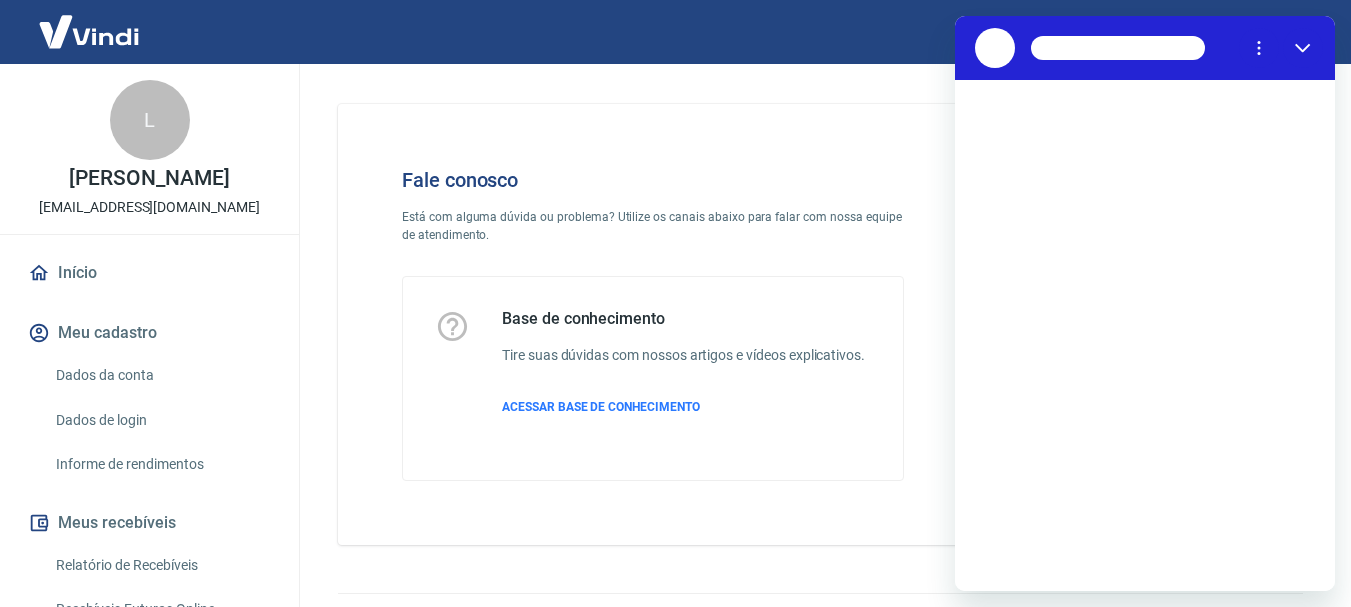 scroll, scrollTop: 0, scrollLeft: 0, axis: both 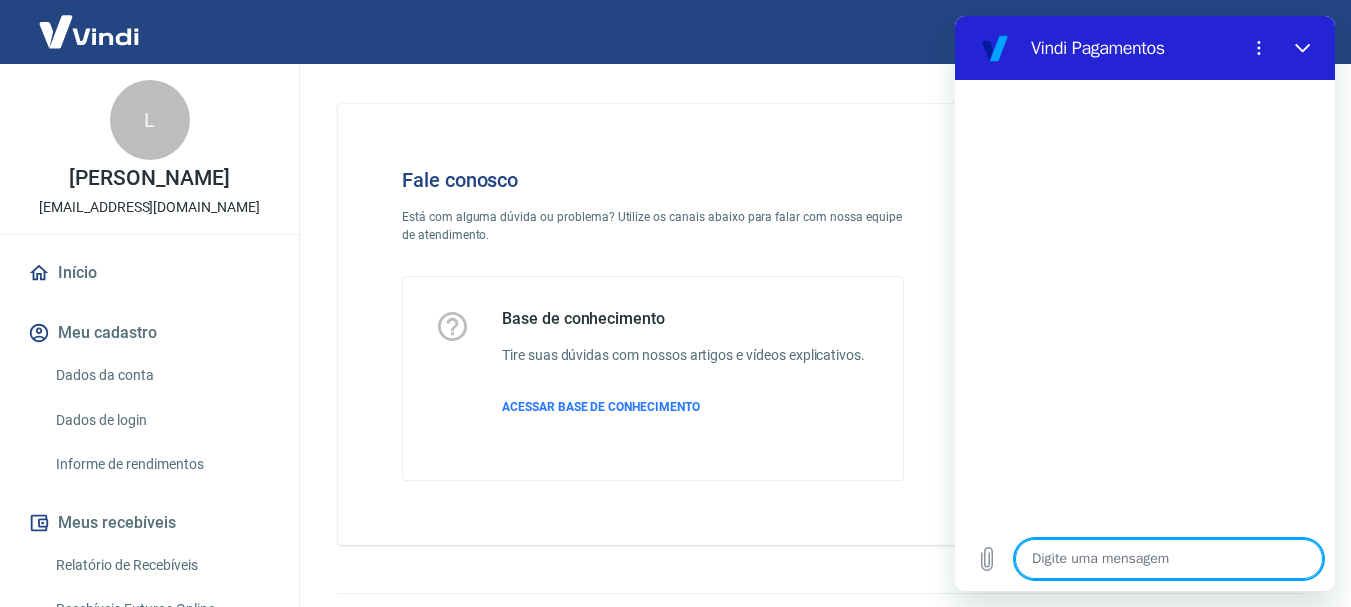 click at bounding box center [1169, 559] 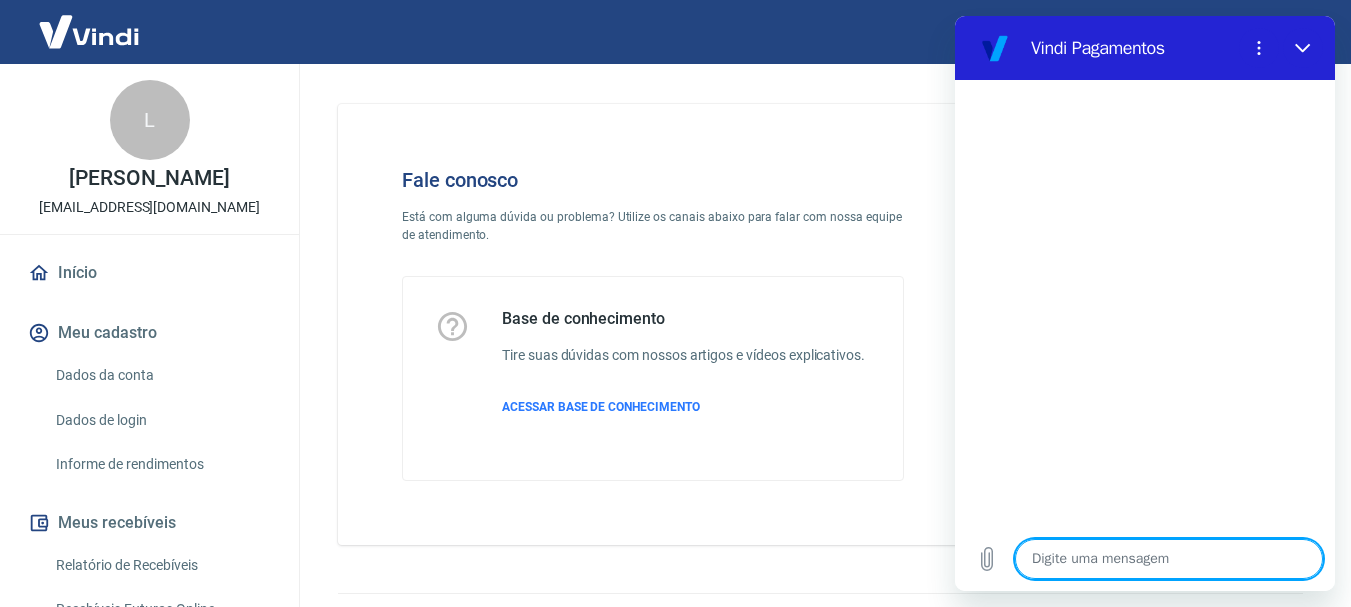 type on "c" 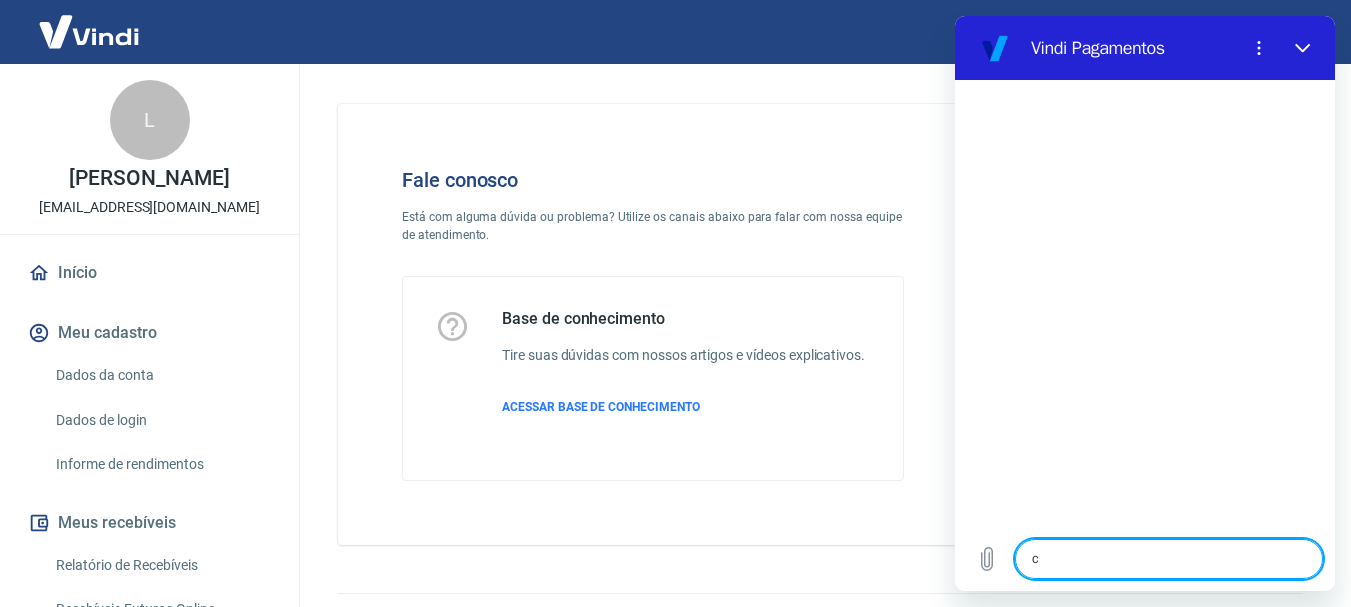 type on "ca" 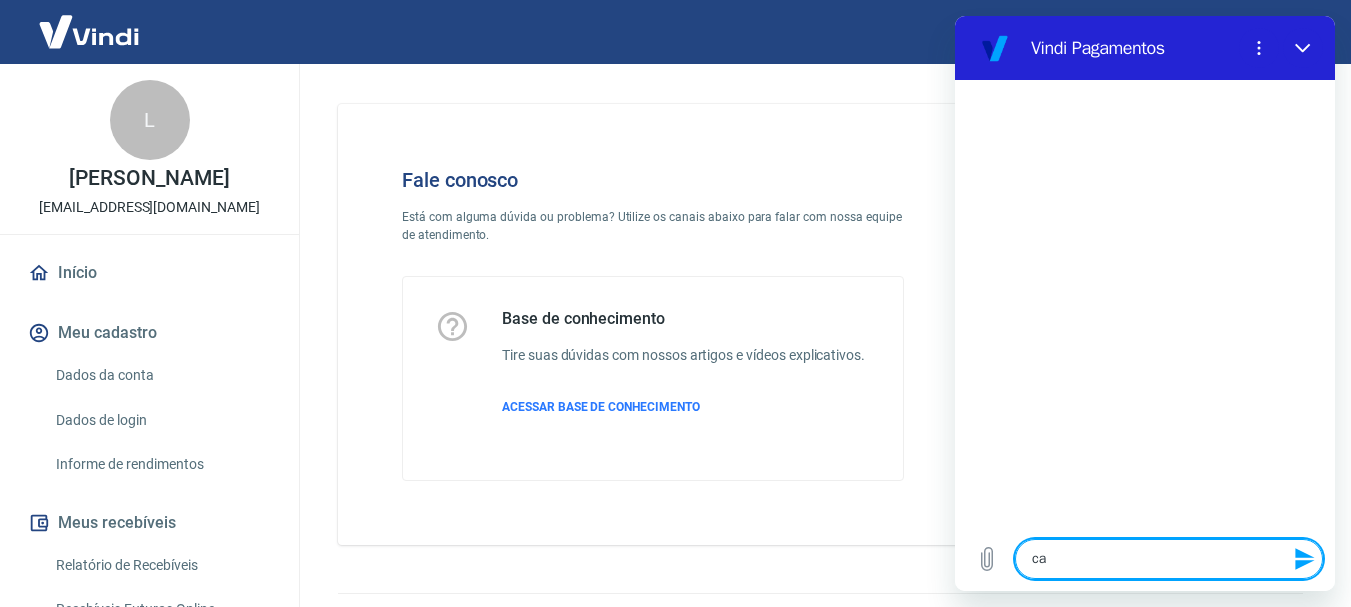 type on "can" 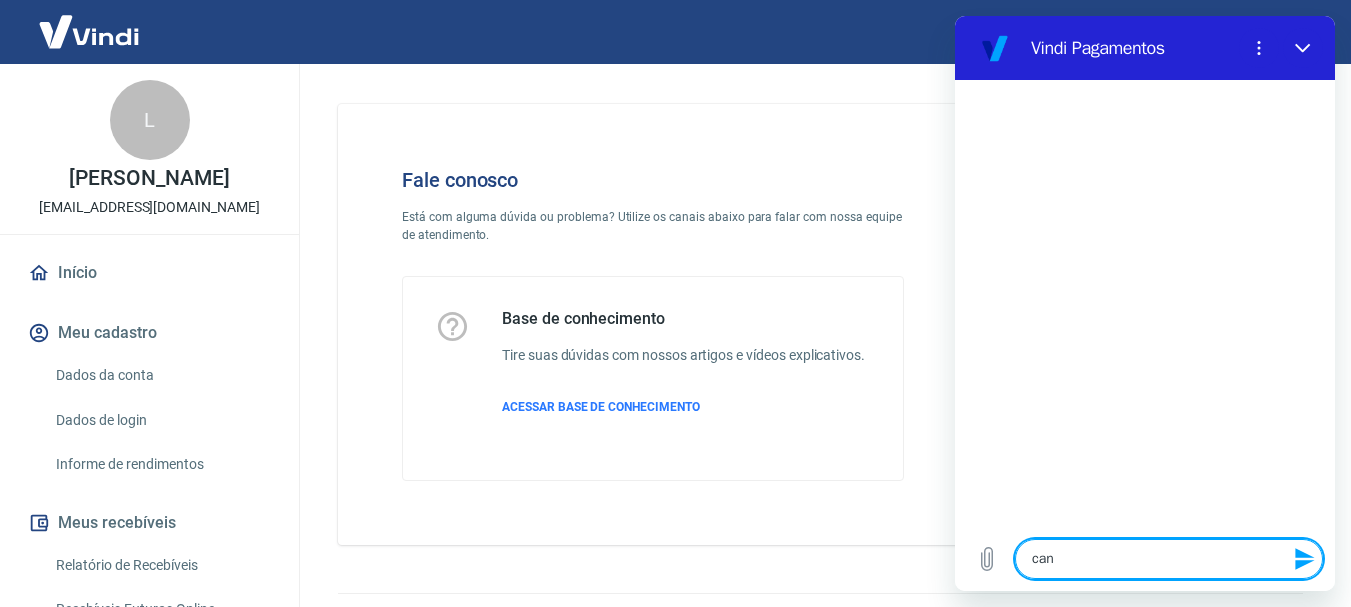 type on "canc" 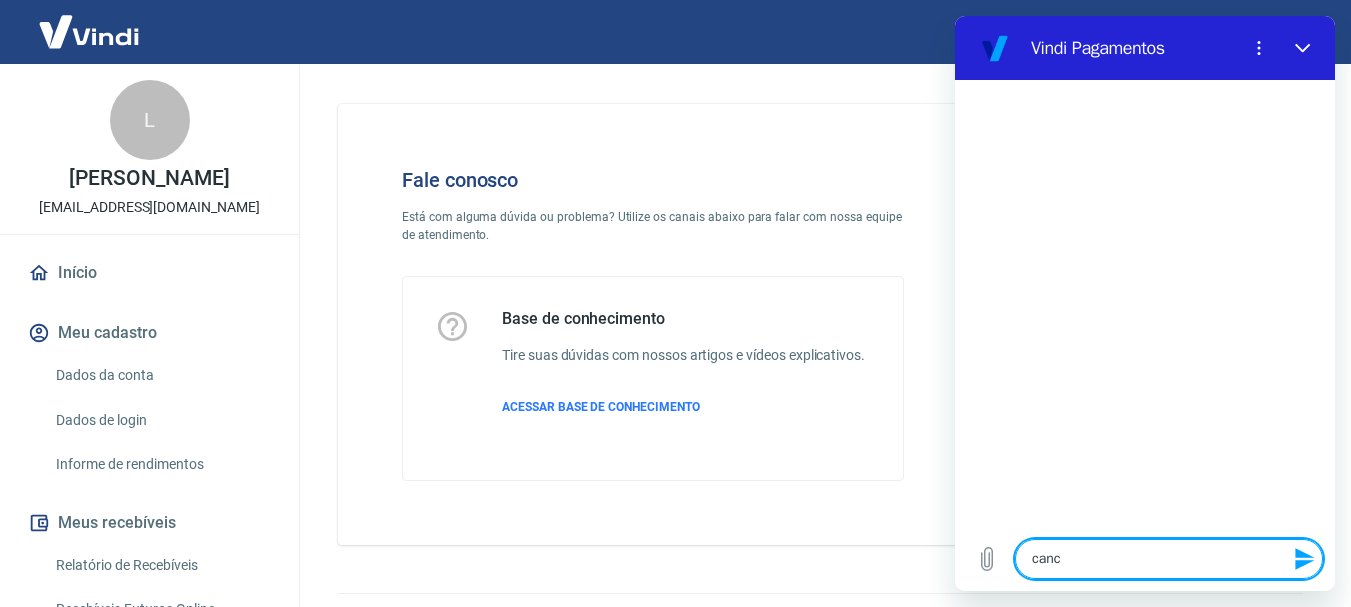 type on "cance" 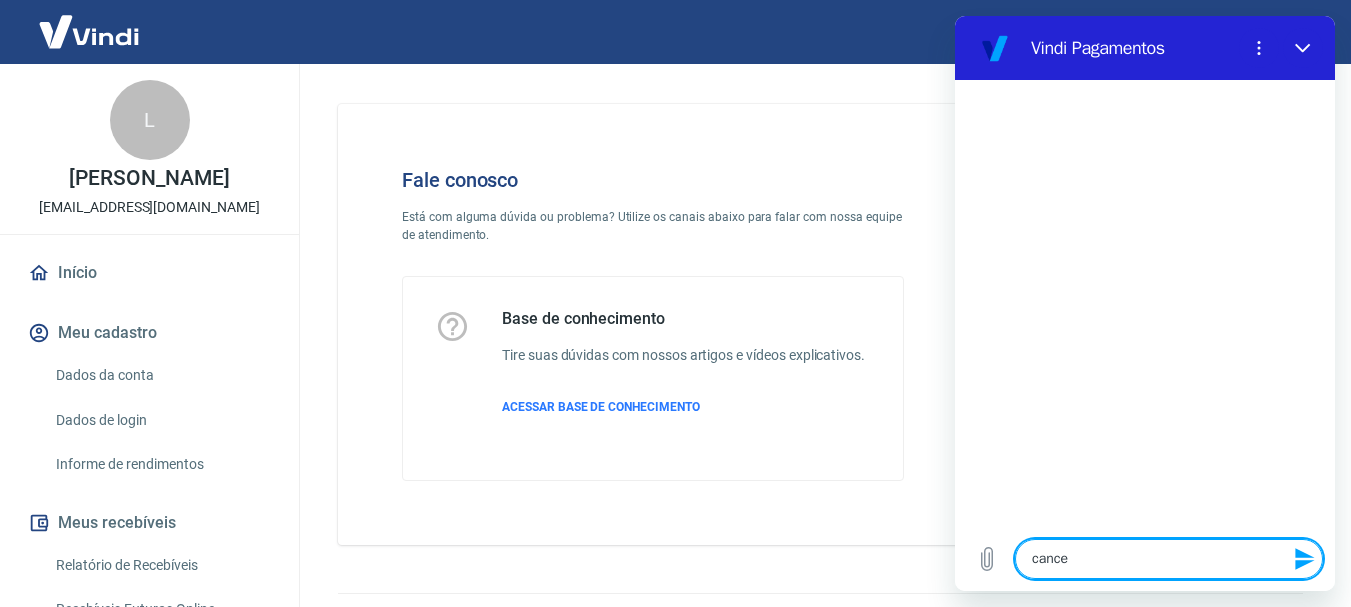 type on "cancel" 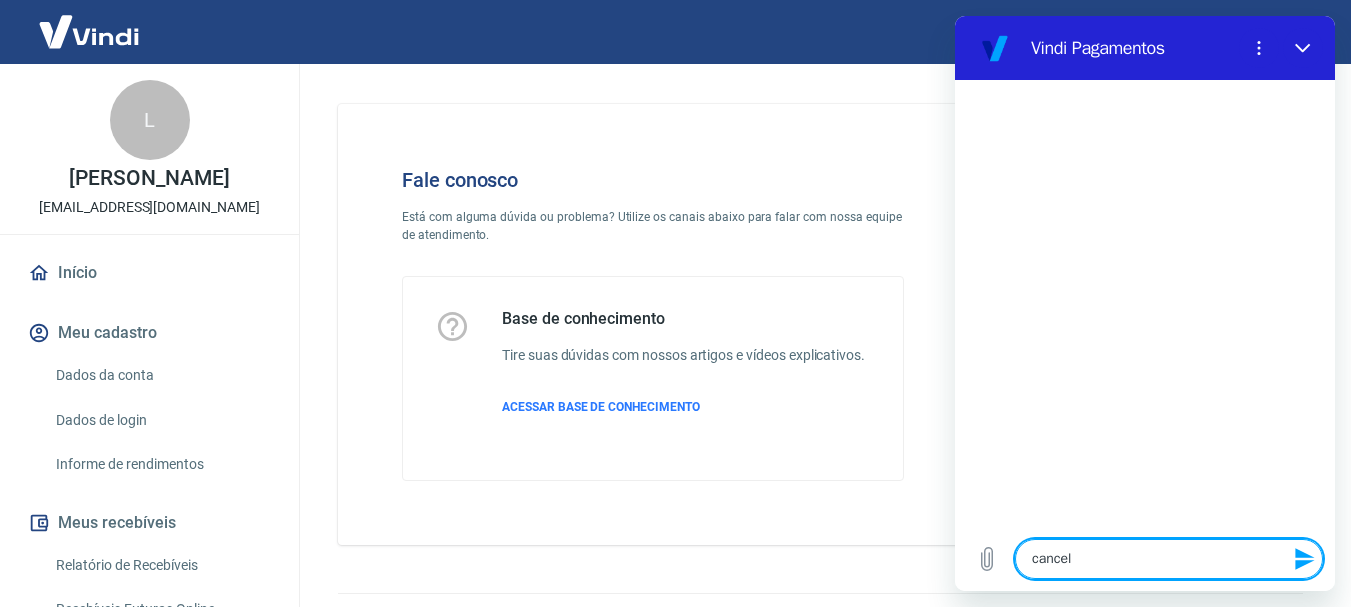type on "cancela" 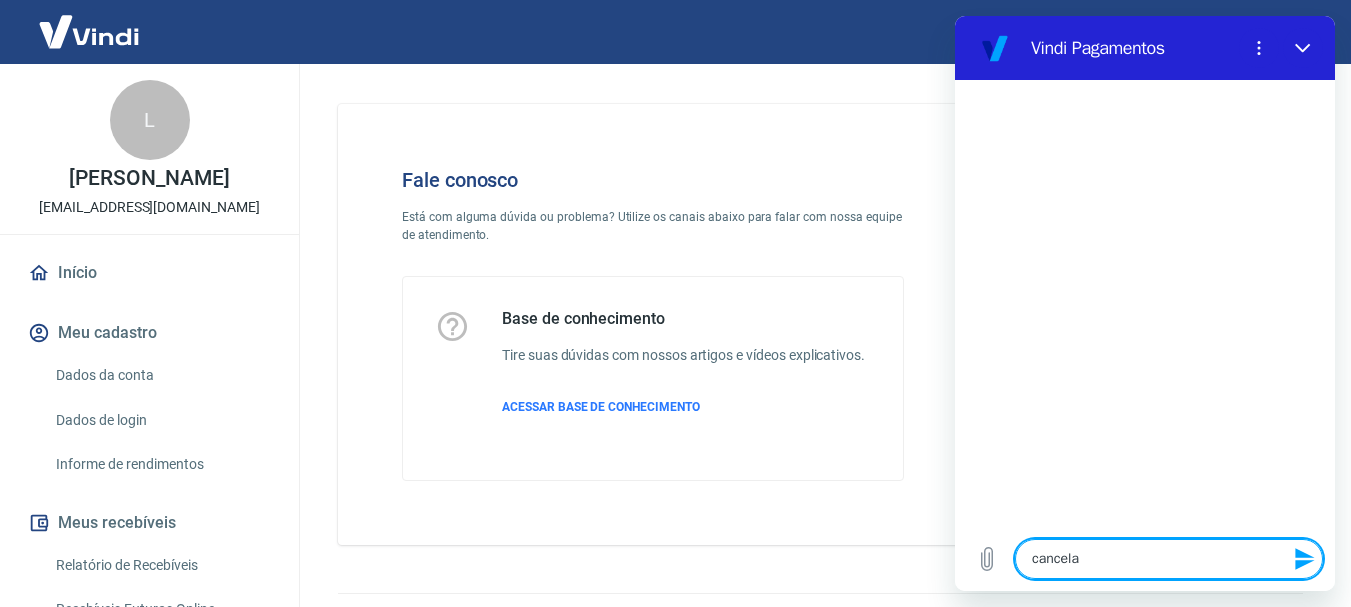 type on "cancelar" 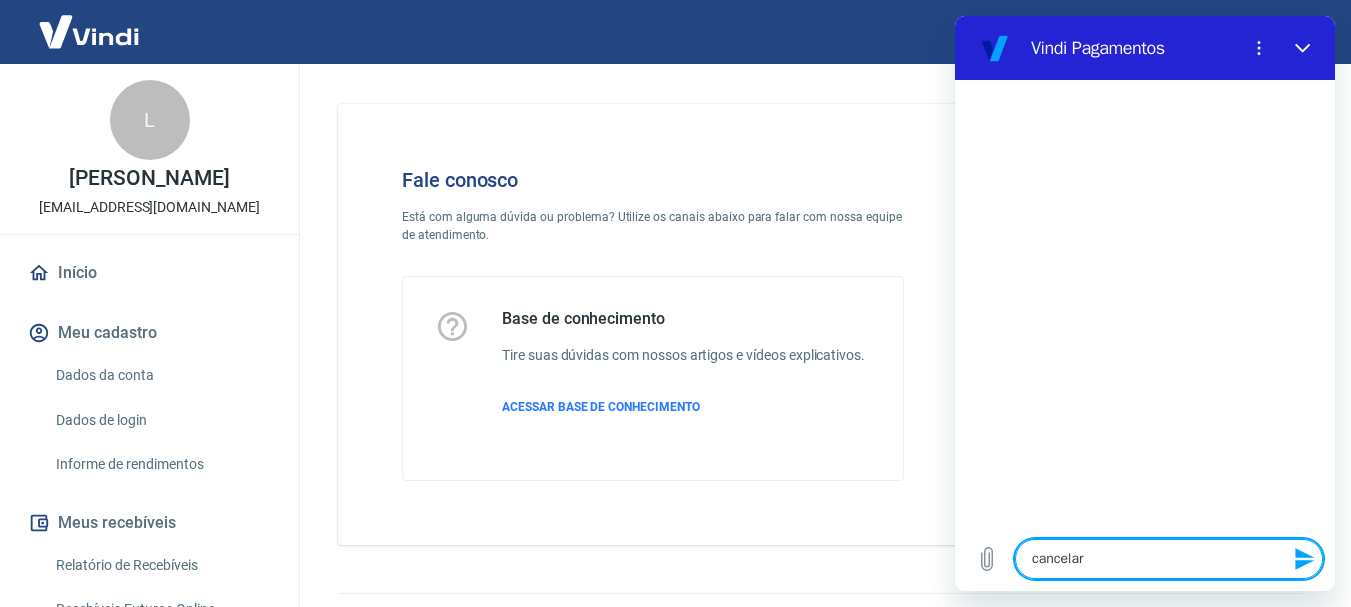 type on "cancelar" 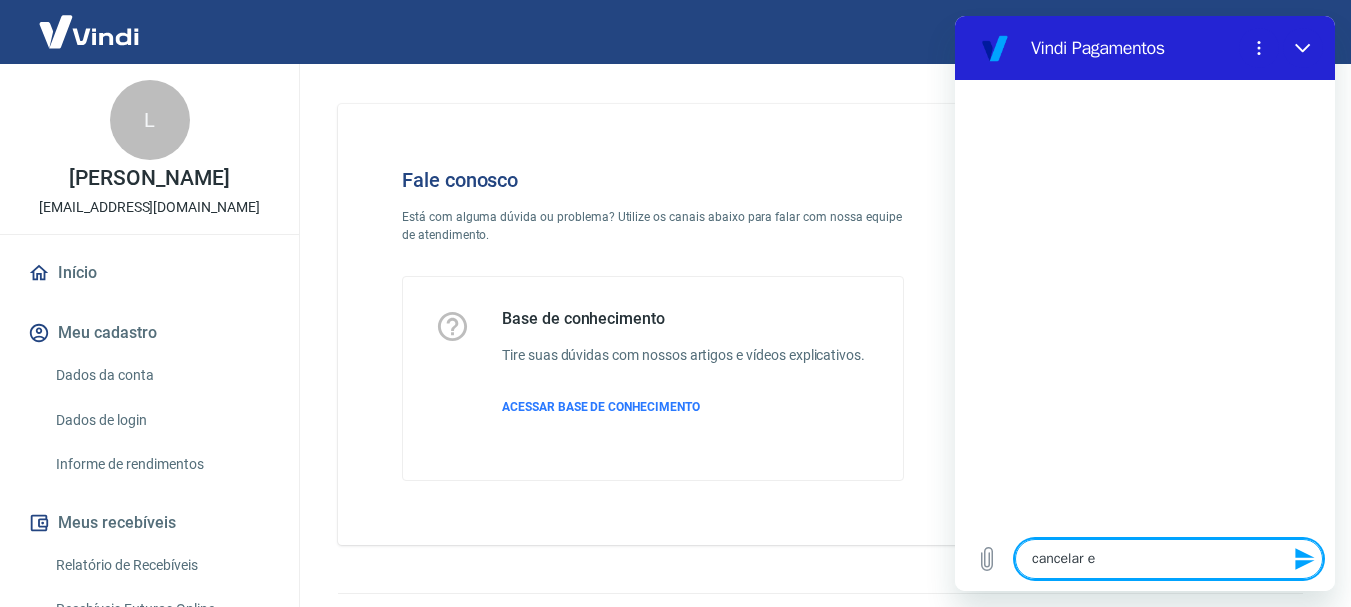 type on "cancelar es" 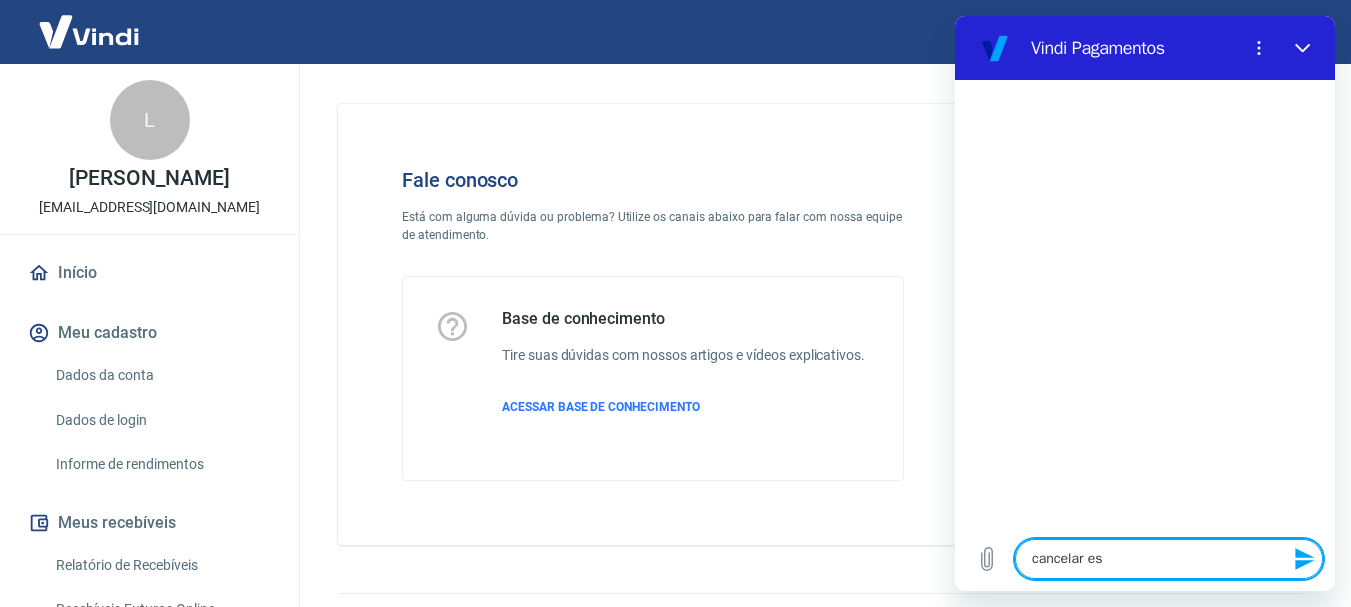 type on "cancelar est" 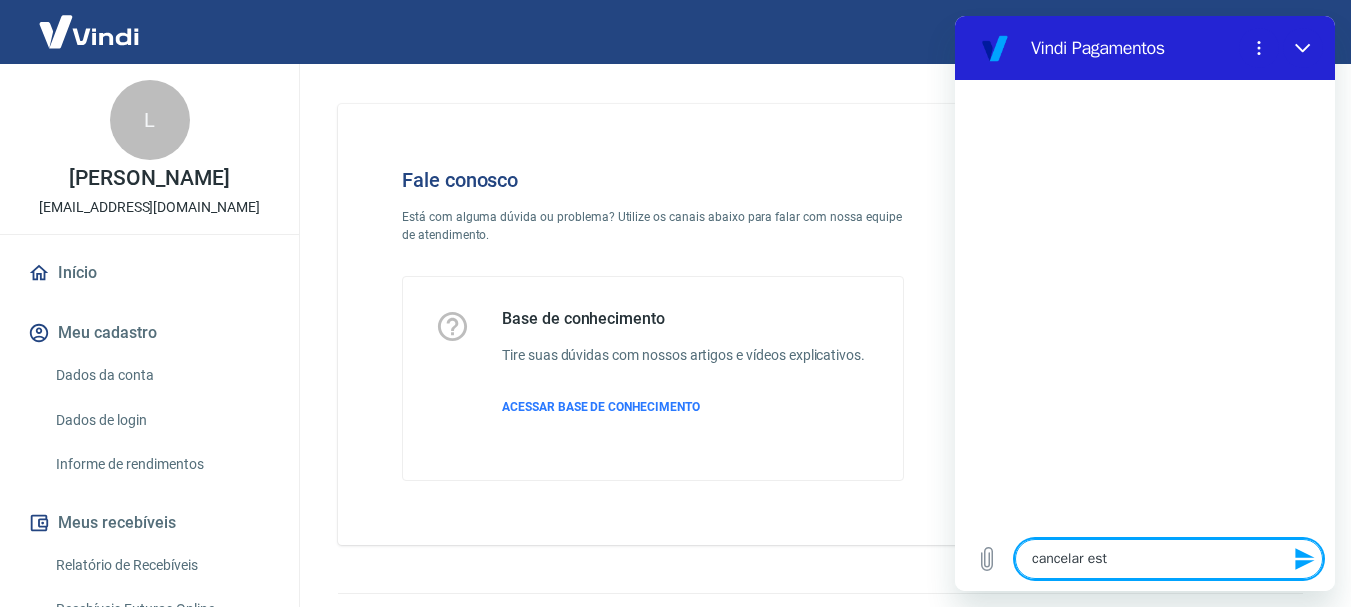 type on "cancelar esto" 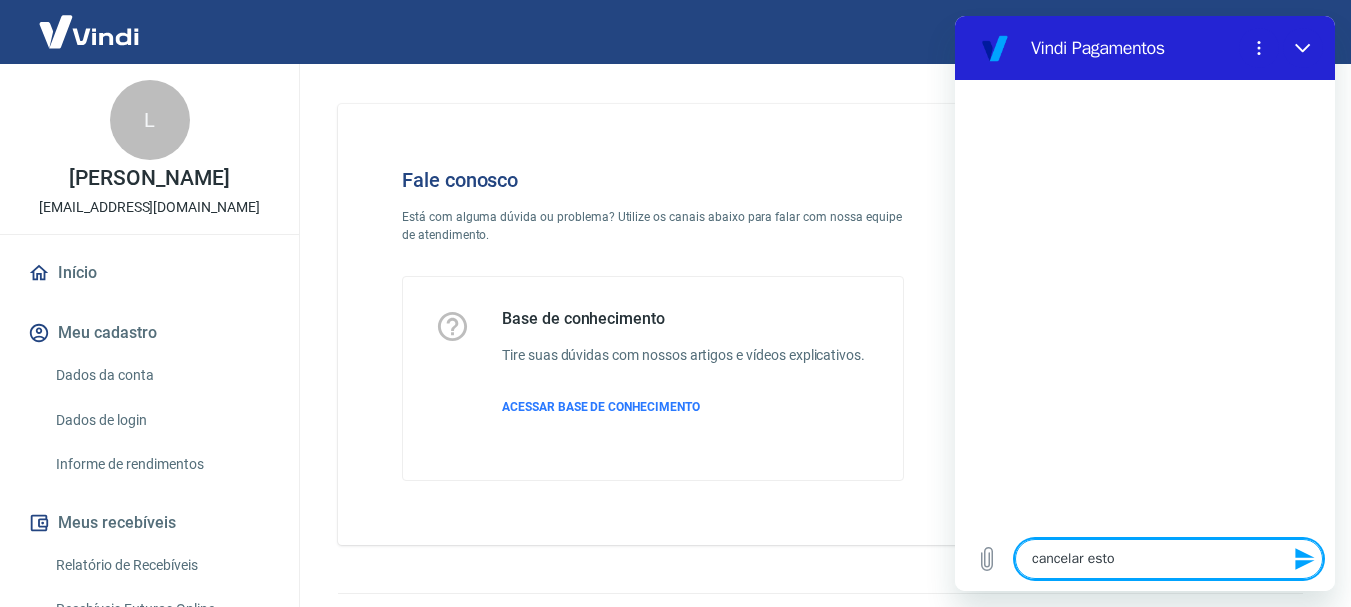 type on "cancelar estor" 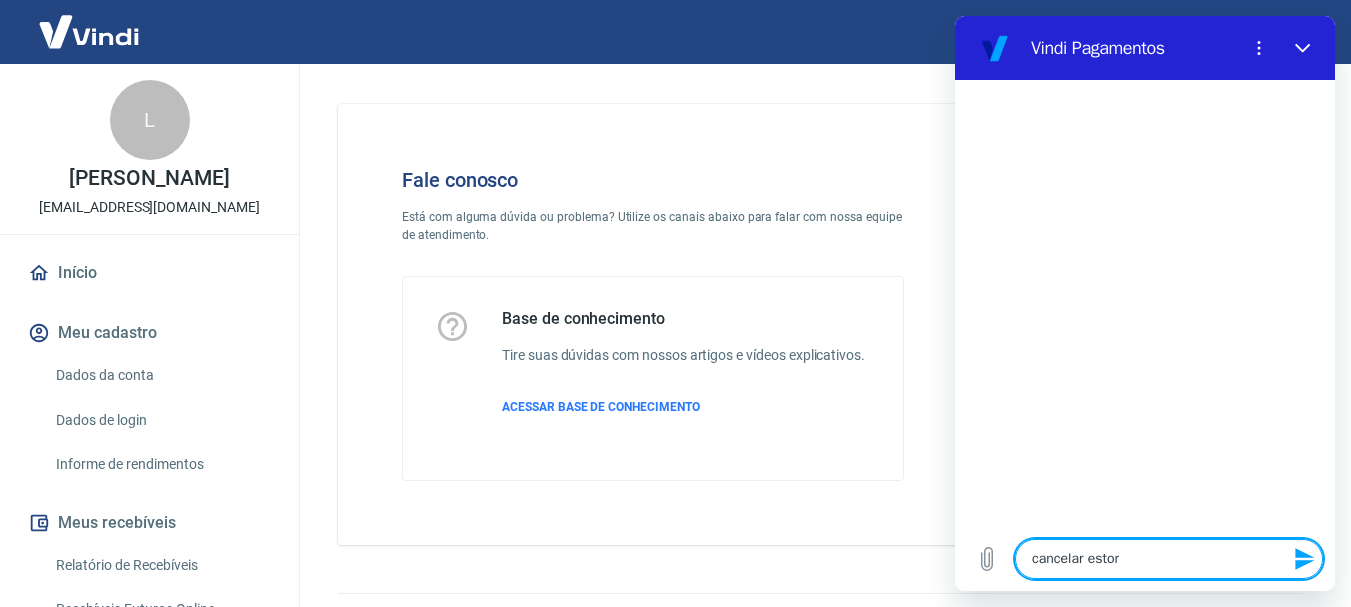 type on "cancelar estorn" 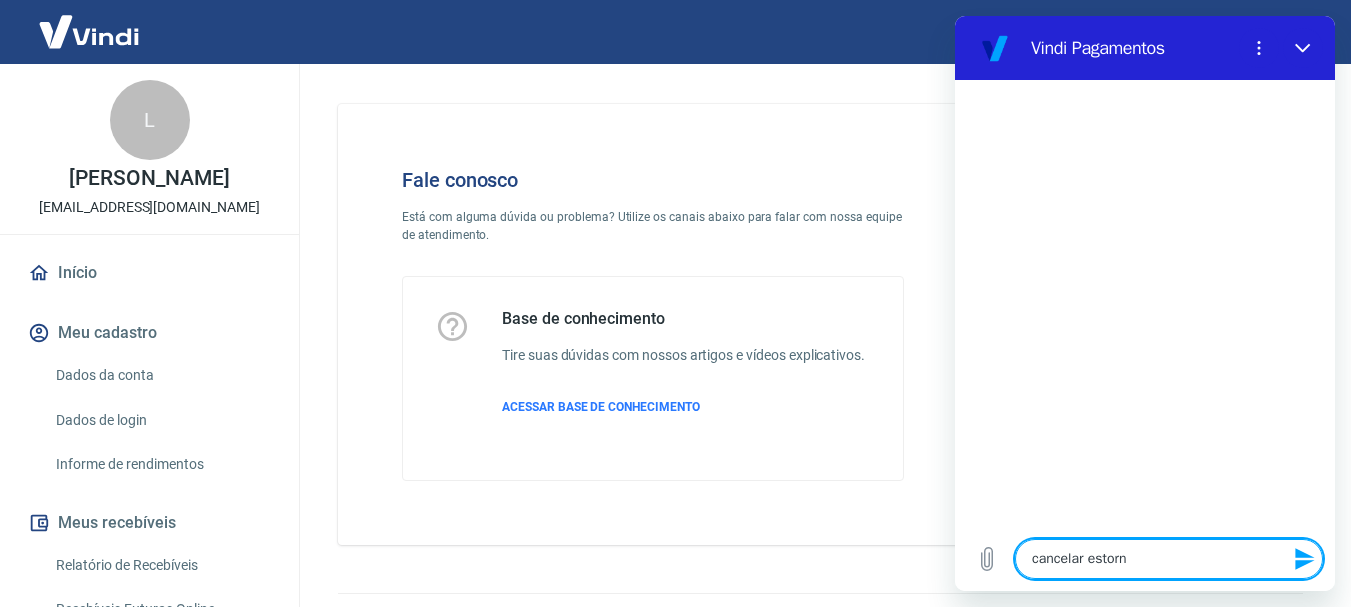type on "cancelar estorno" 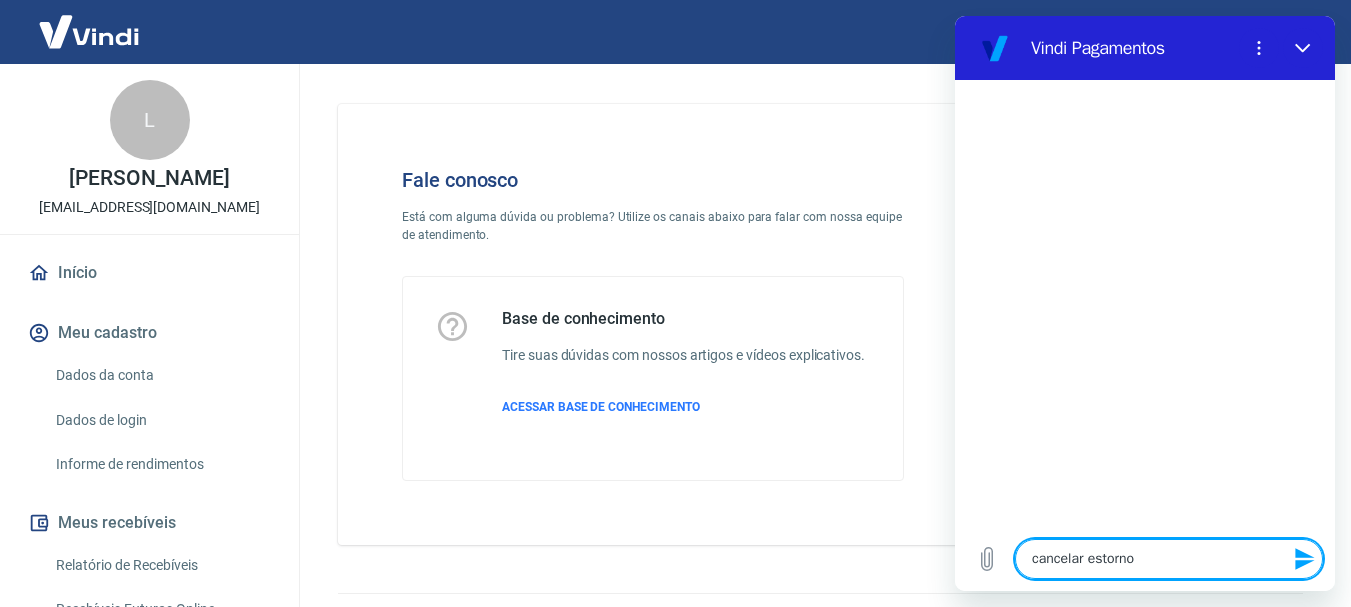 type 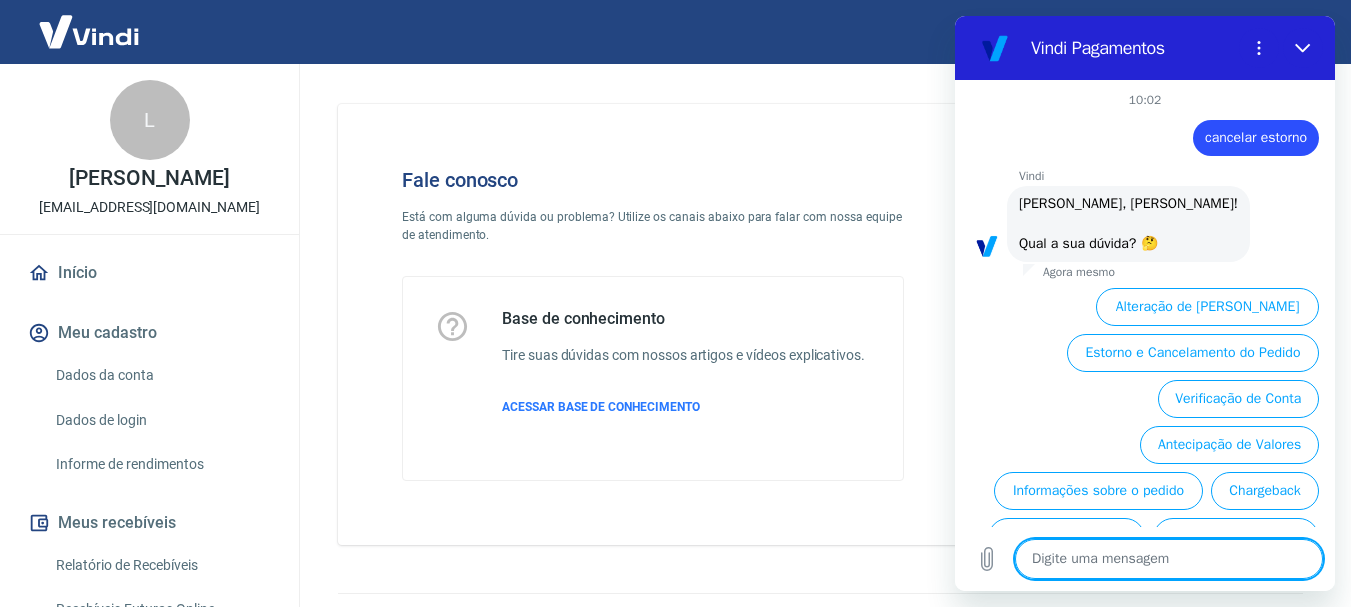scroll, scrollTop: 80, scrollLeft: 0, axis: vertical 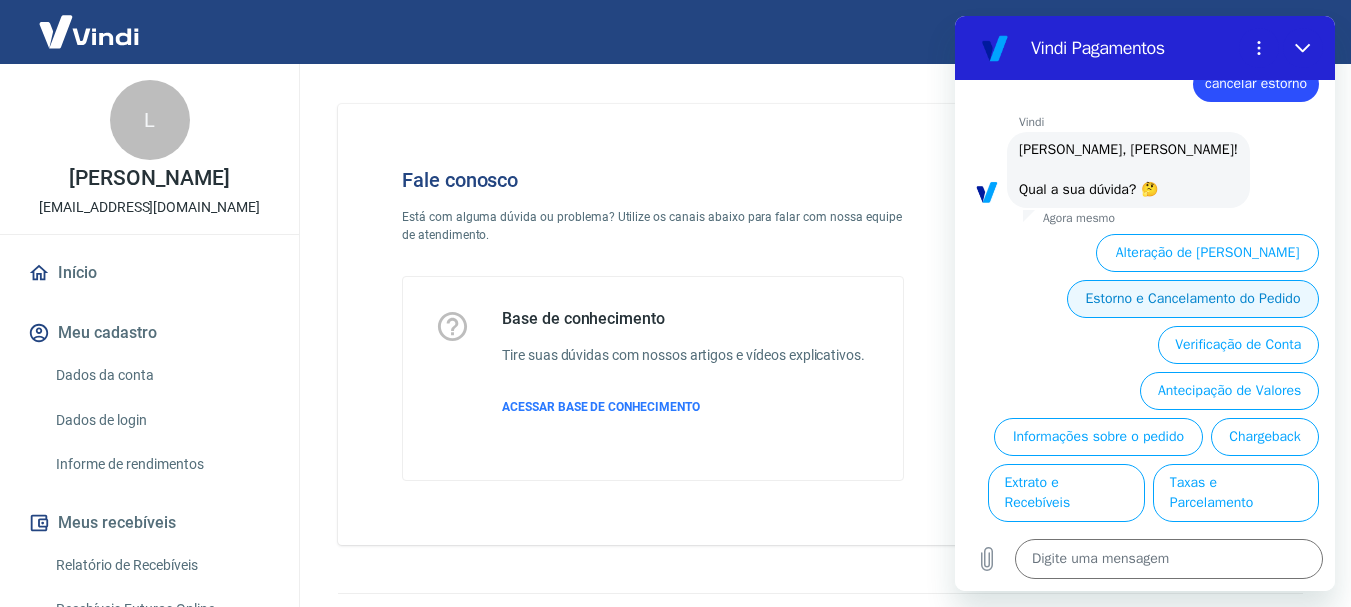 click on "Estorno e Cancelamento do Pedido" at bounding box center (1193, 299) 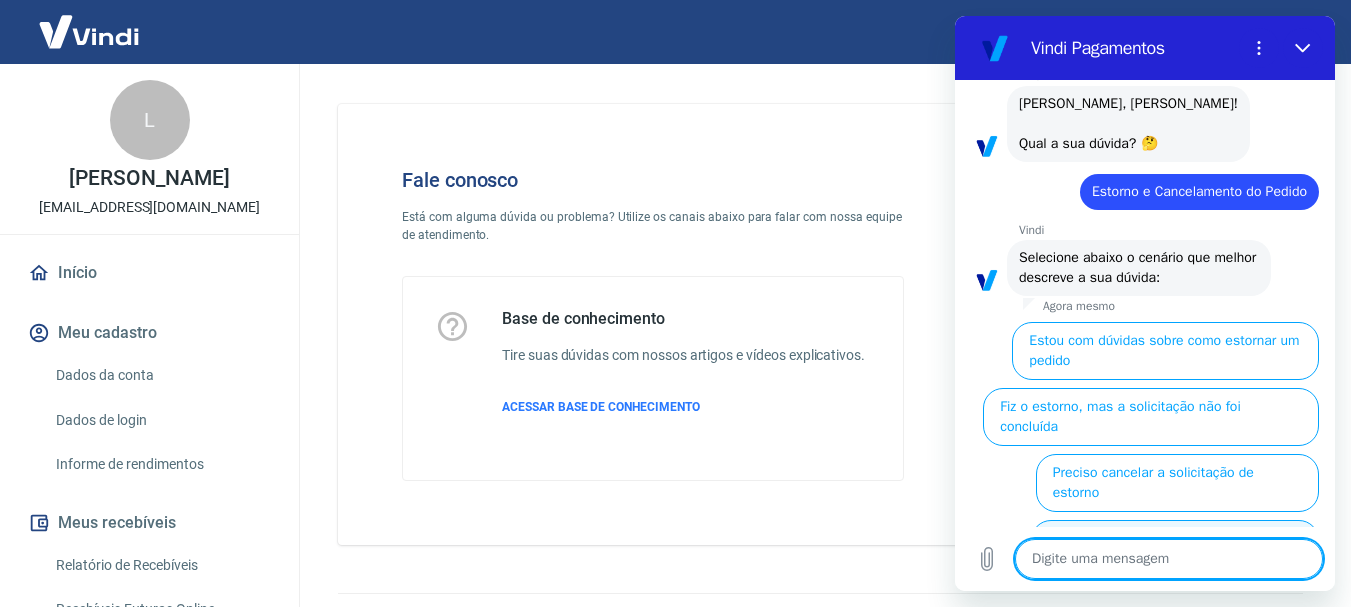 scroll, scrollTop: 228, scrollLeft: 0, axis: vertical 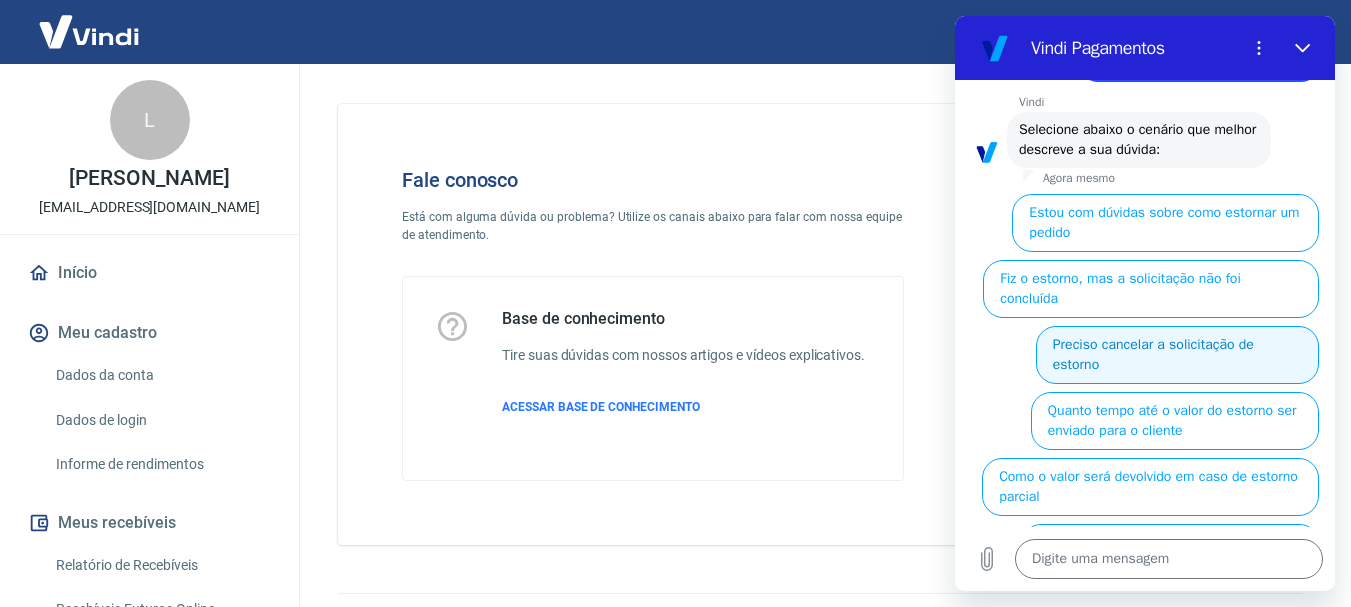 click on "Preciso cancelar a solicitação de estorno" at bounding box center [1177, 355] 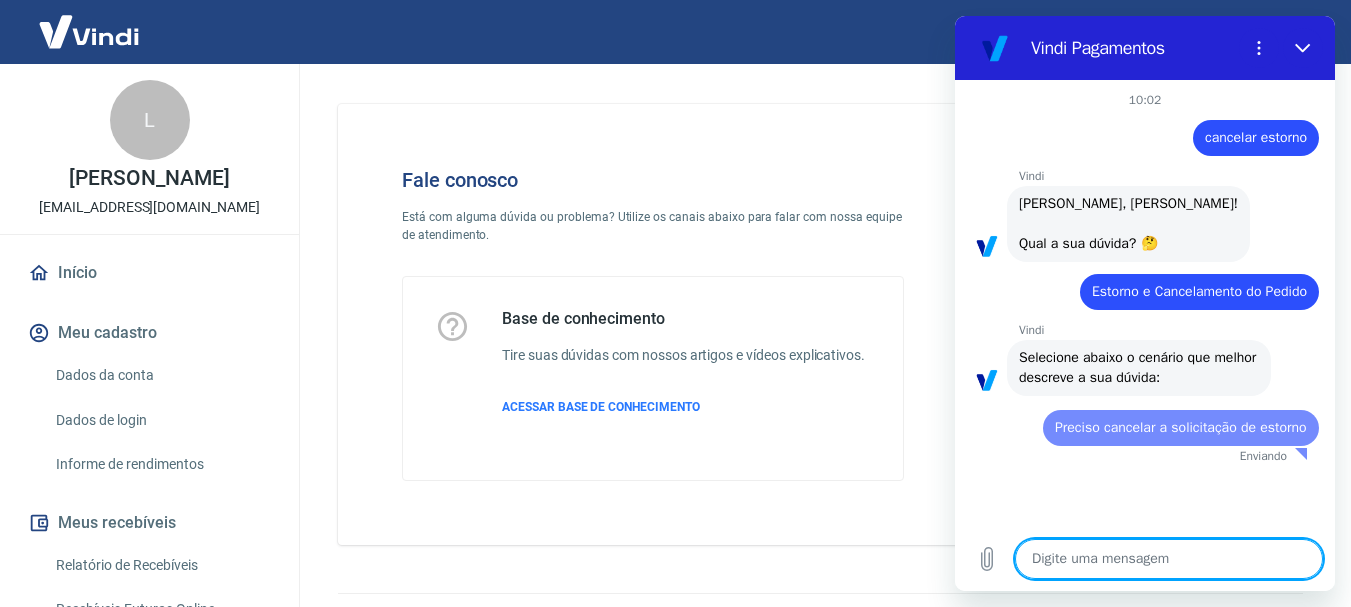scroll, scrollTop: 0, scrollLeft: 0, axis: both 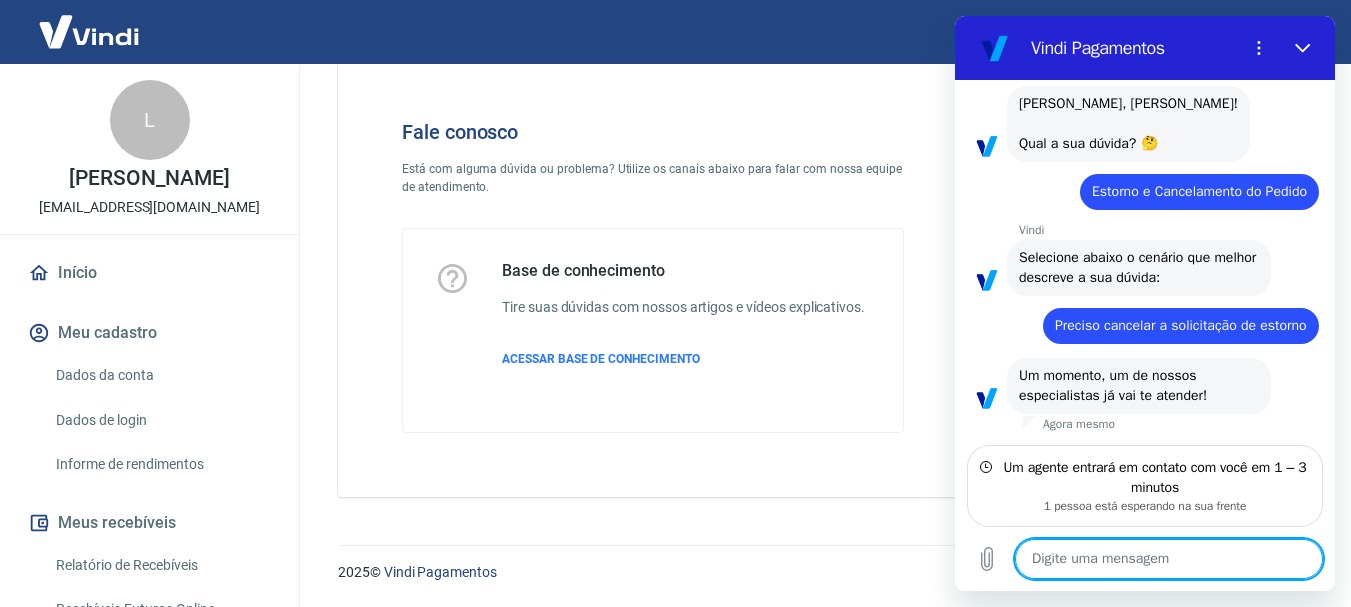 click at bounding box center [1169, 559] 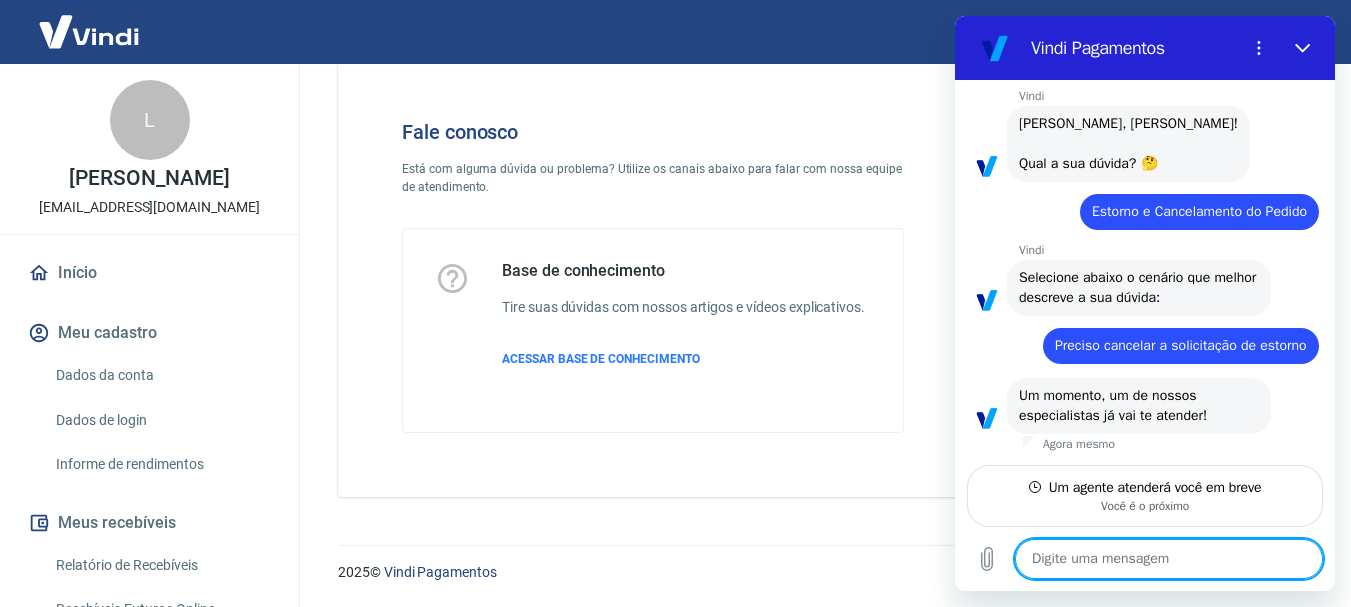 scroll, scrollTop: 100, scrollLeft: 0, axis: vertical 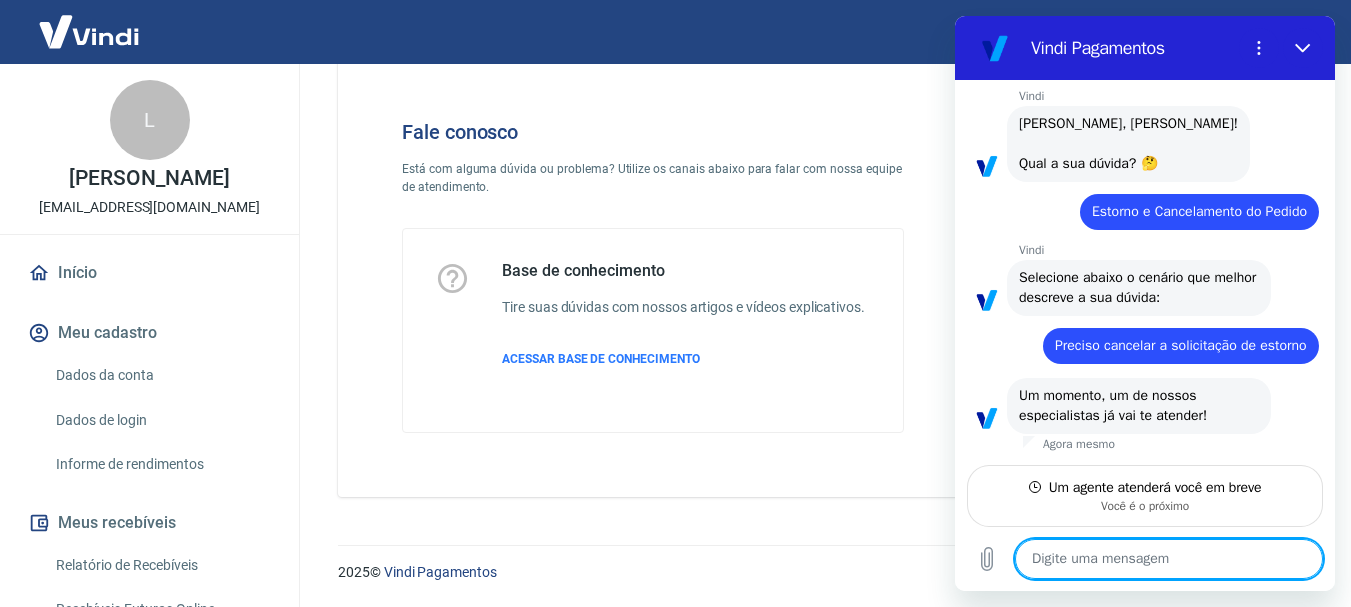 type on "O" 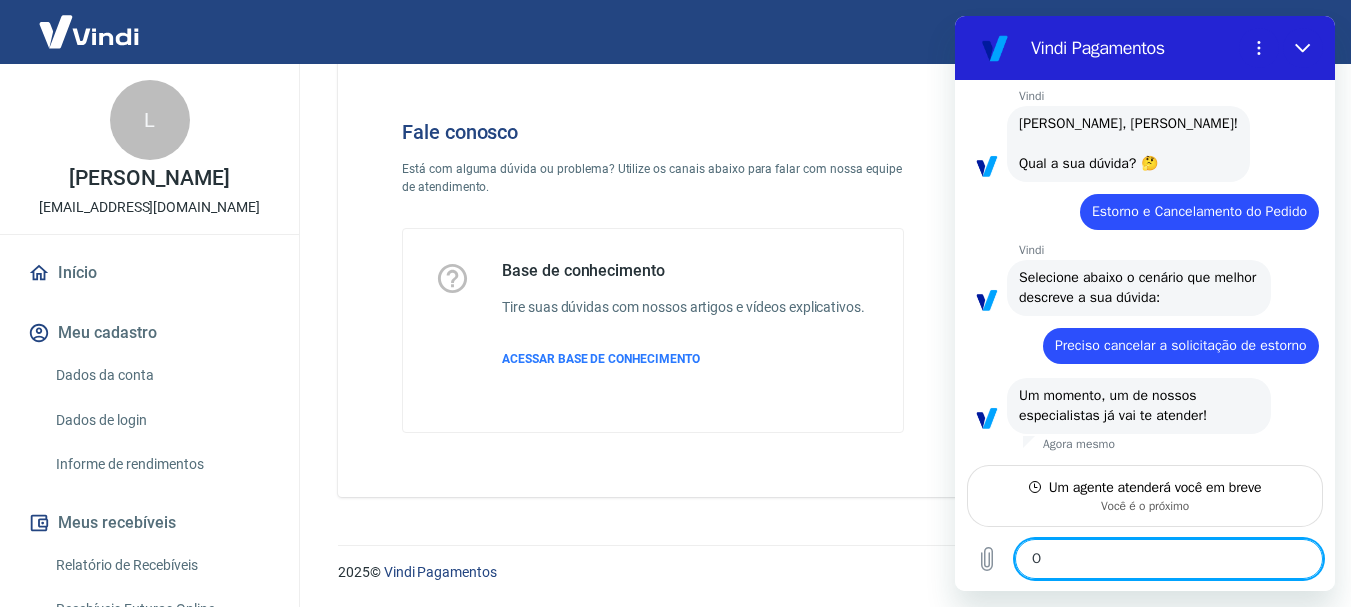 type on "Ol" 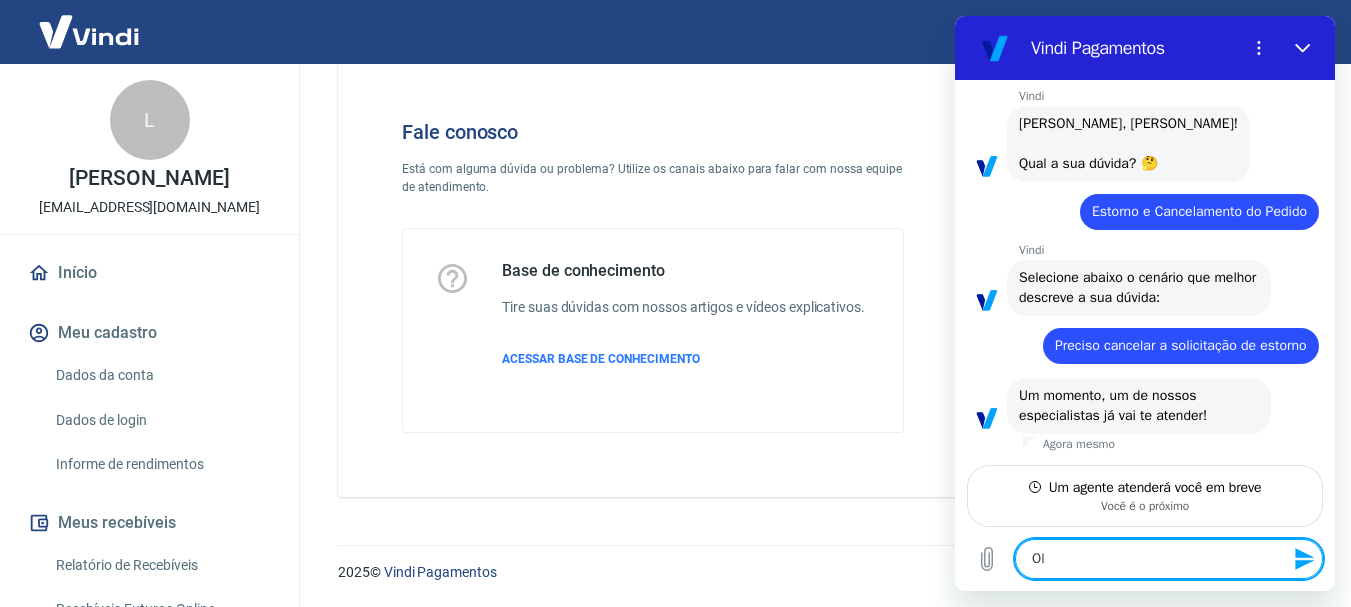 type on "Olá" 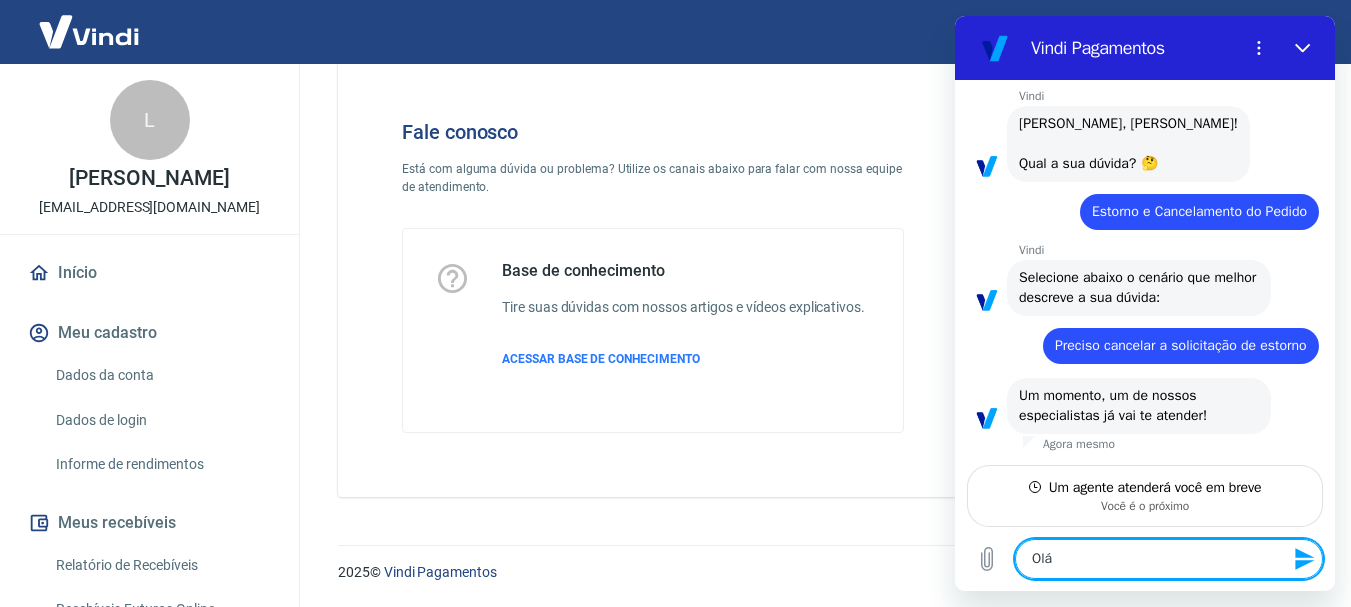 type on "Olá" 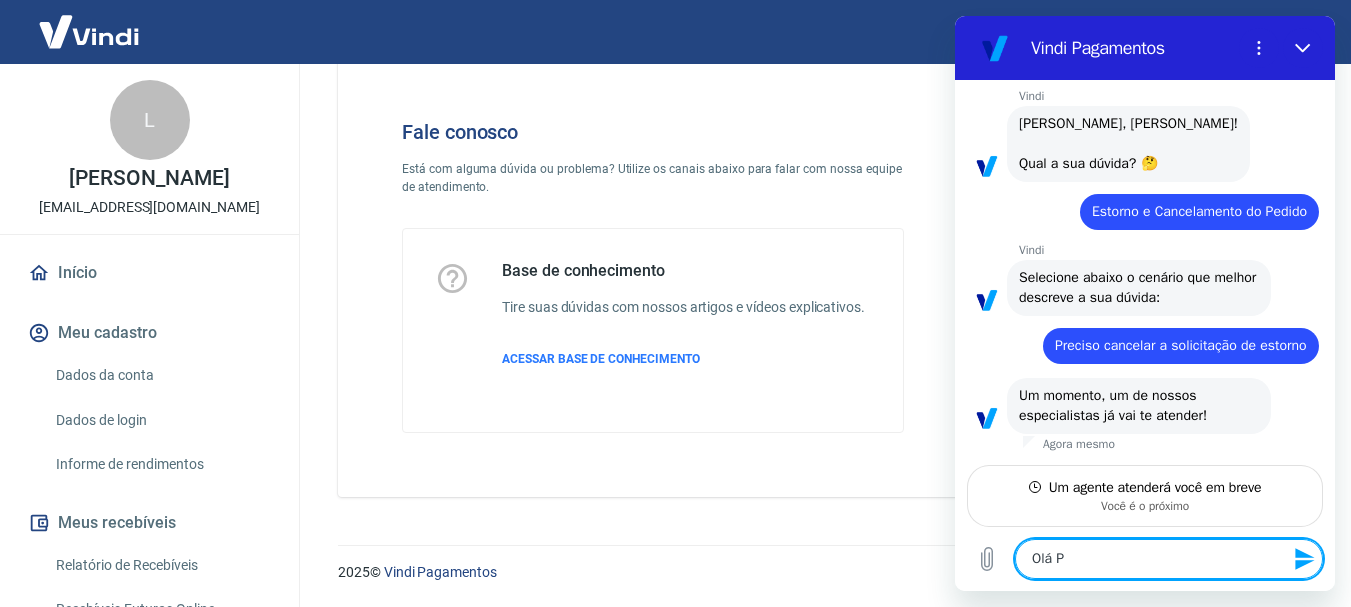 type on "Olá Pr" 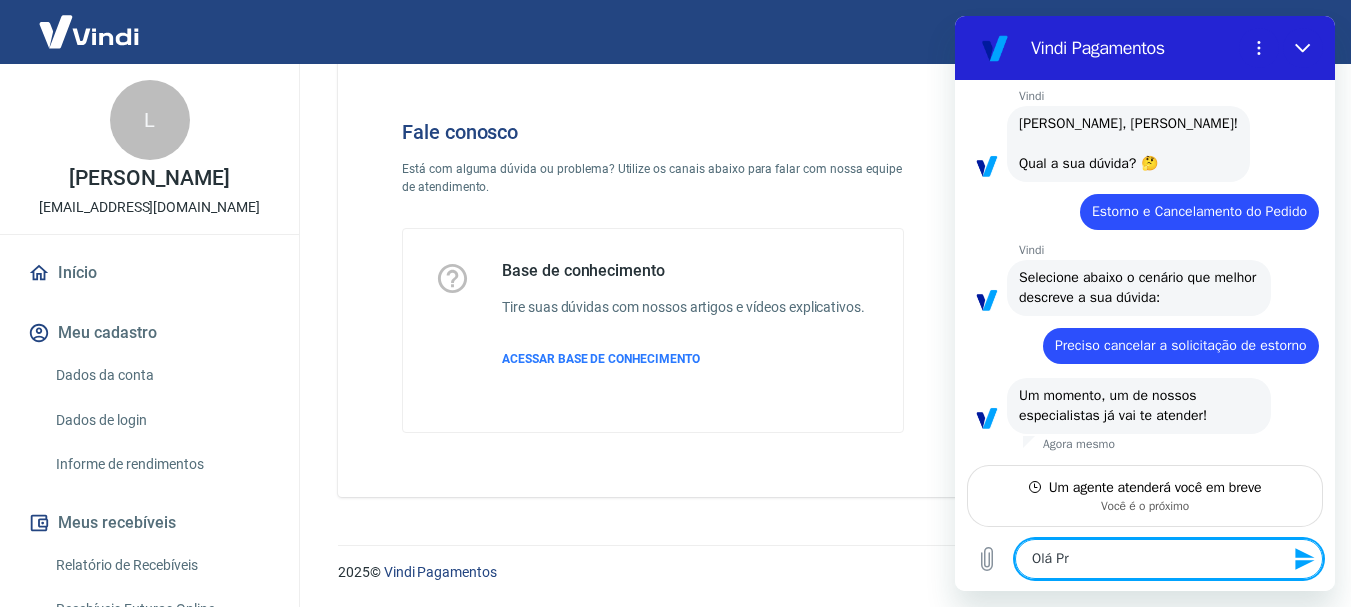 type on "Olá Pre" 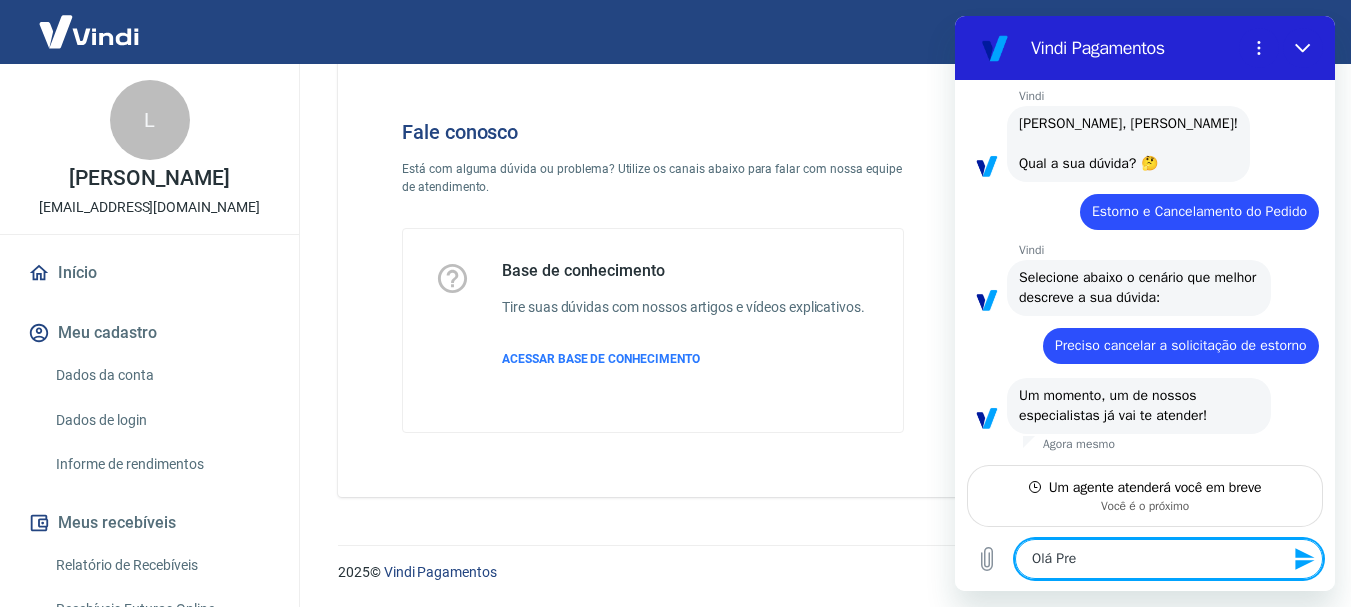 type on "Olá Prec" 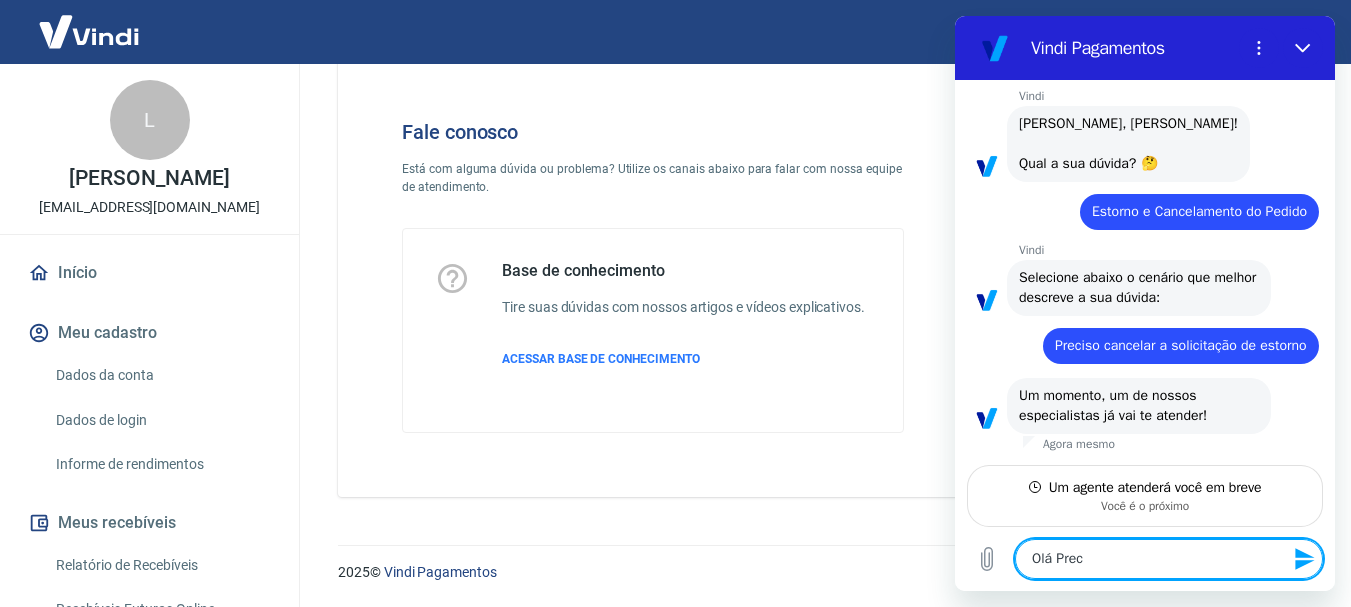 type on "Olá Preci" 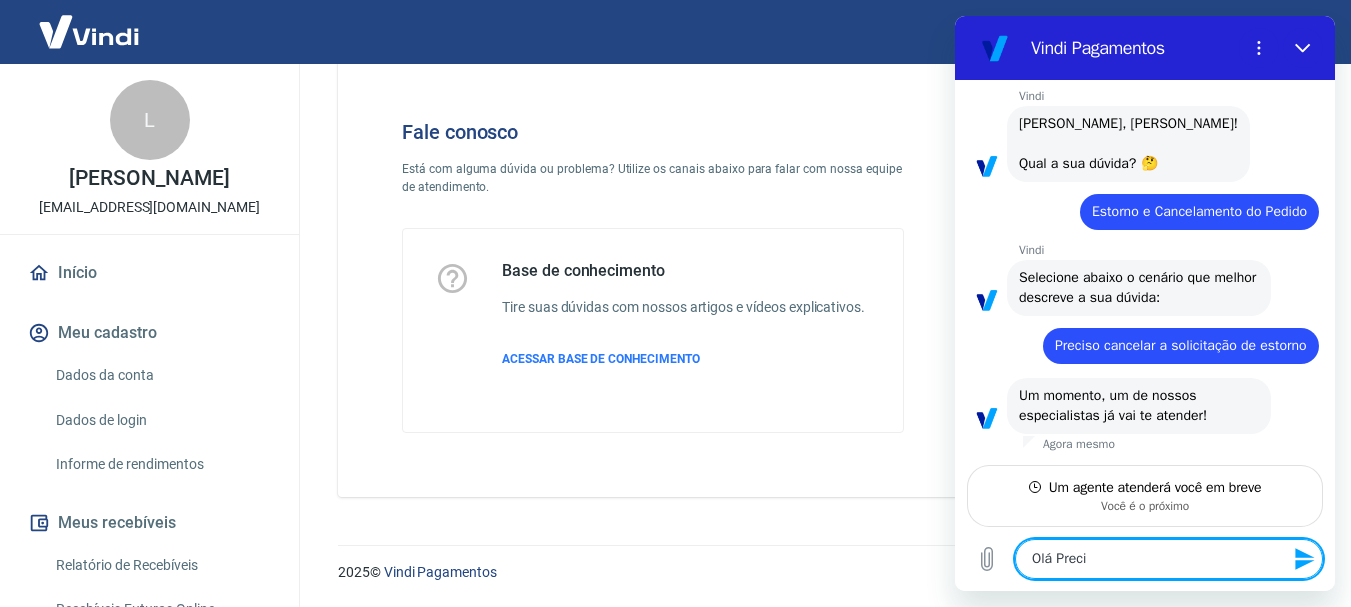 type on "Olá Precis" 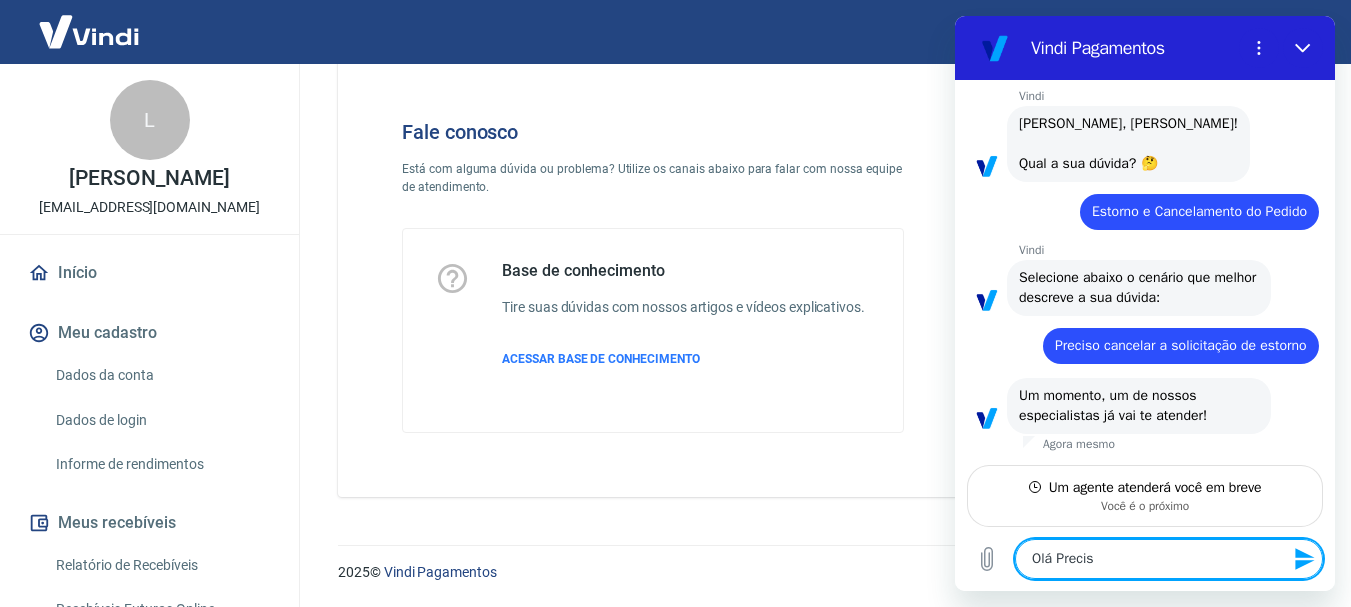type on "Olá Preciso" 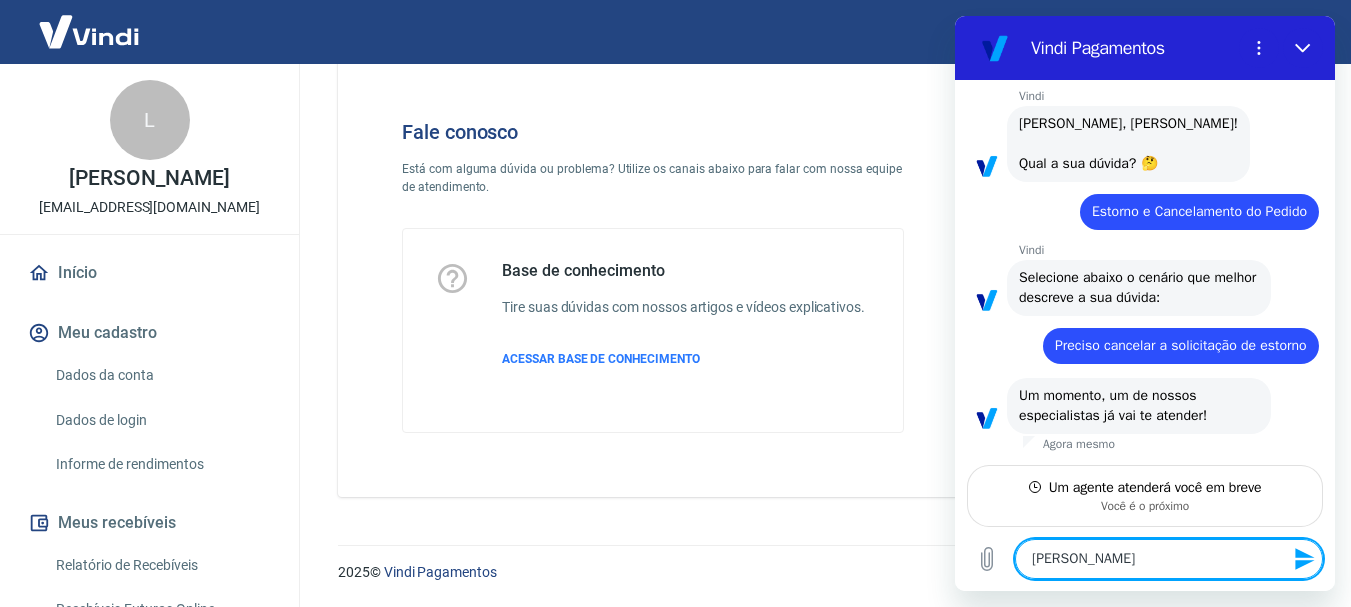 type on "Olá Preciso" 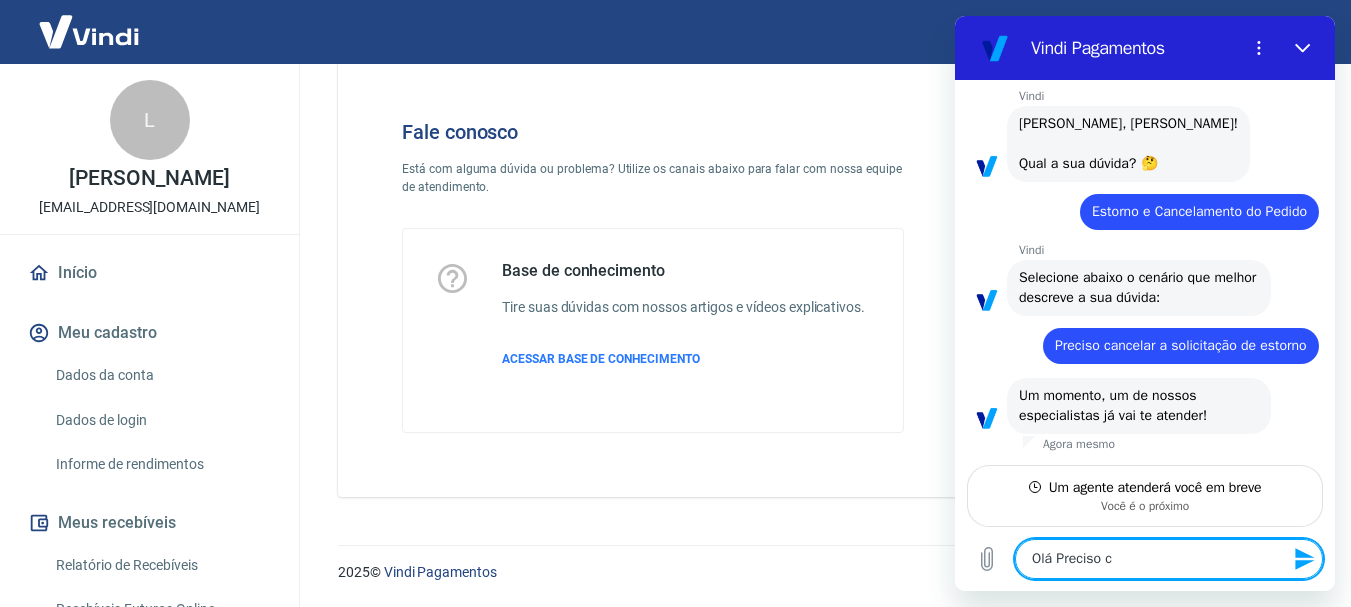 type on "Olá Preciso ca" 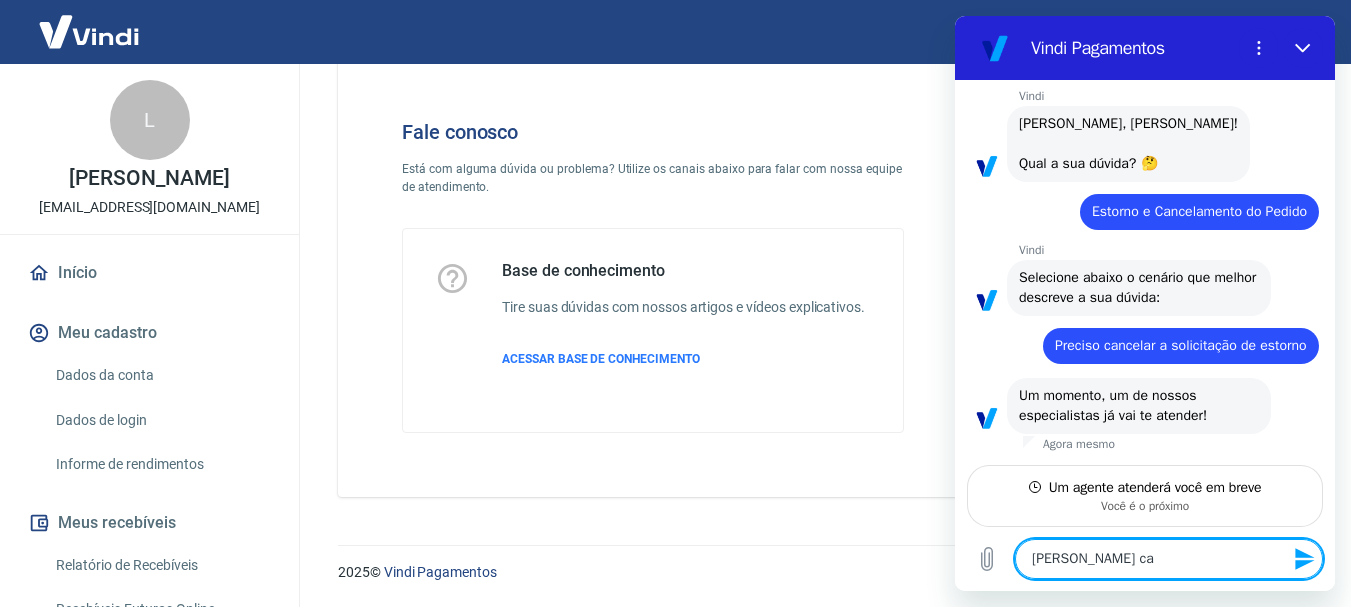 type on "Olá Preciso can" 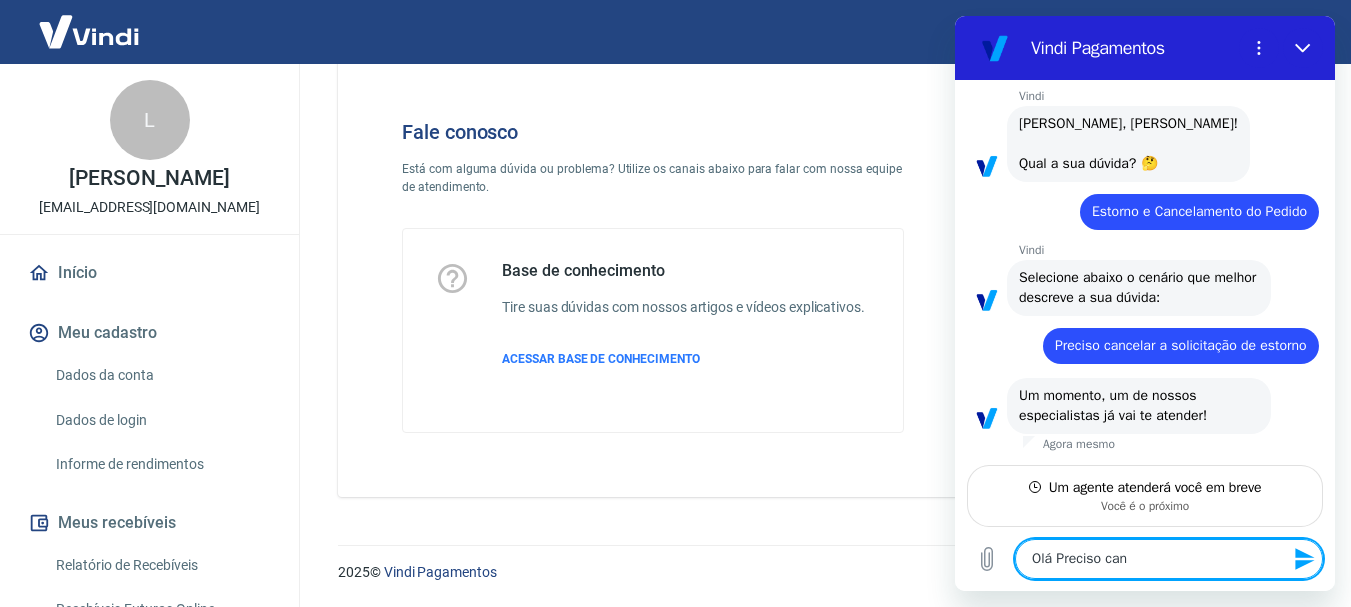 type on "Olá Preciso canc" 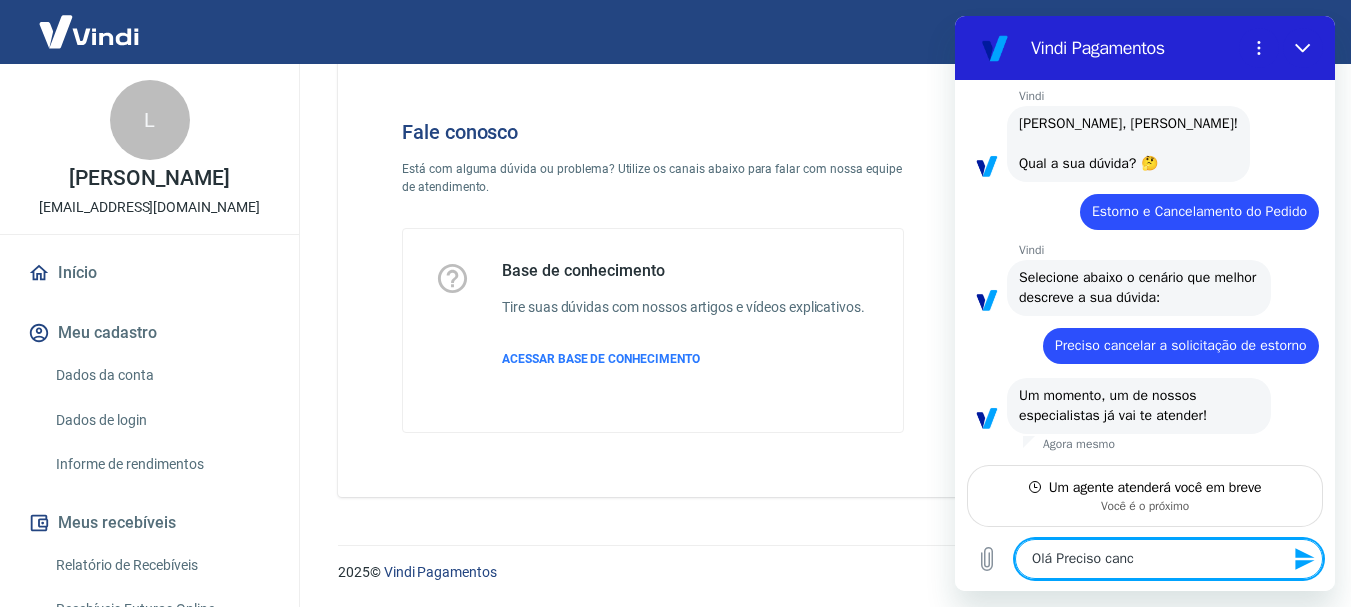 type on "x" 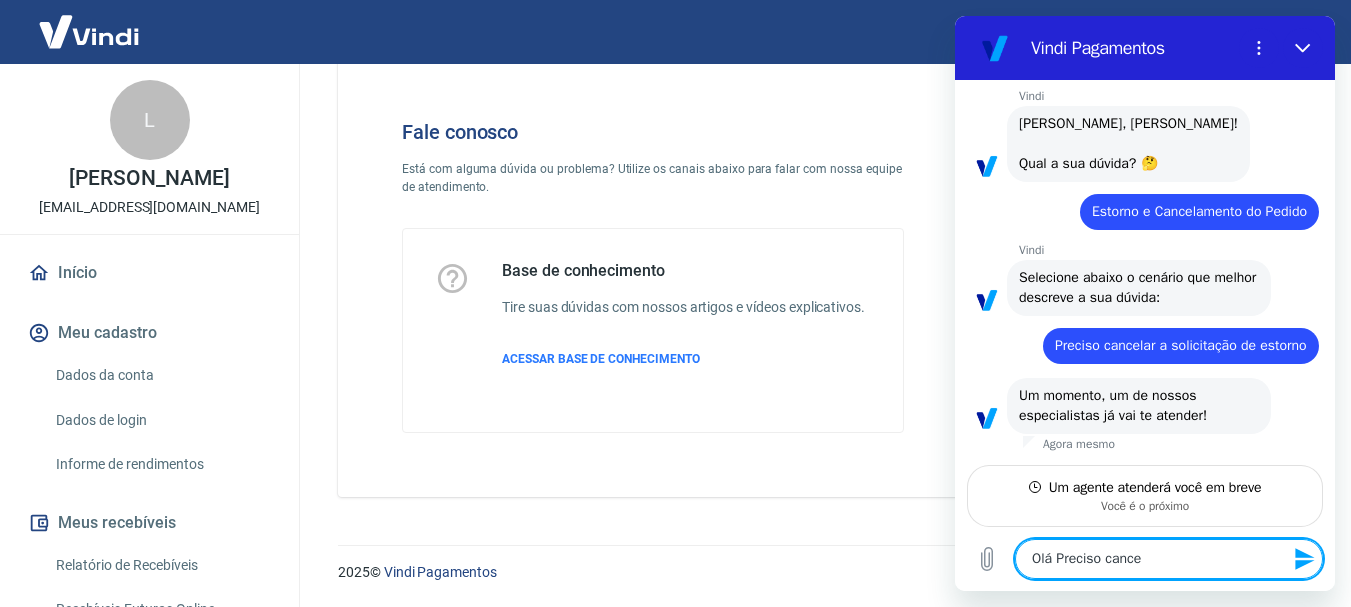 type on "Olá Preciso cancel" 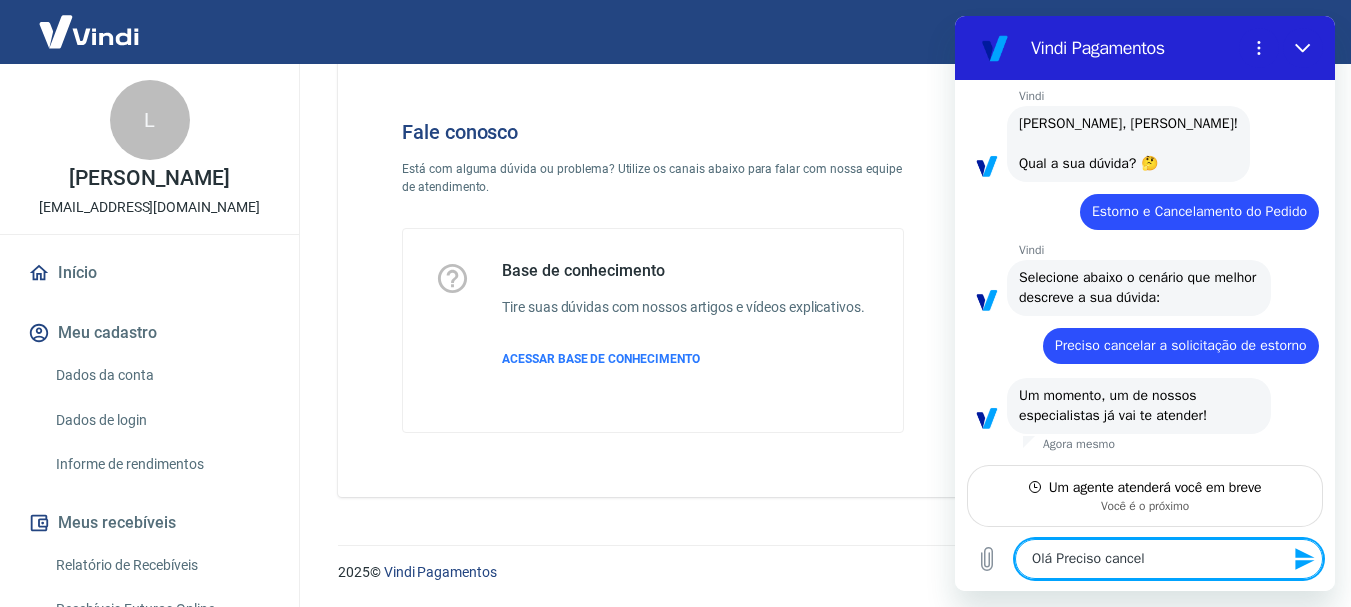 type on "Olá Preciso cancela" 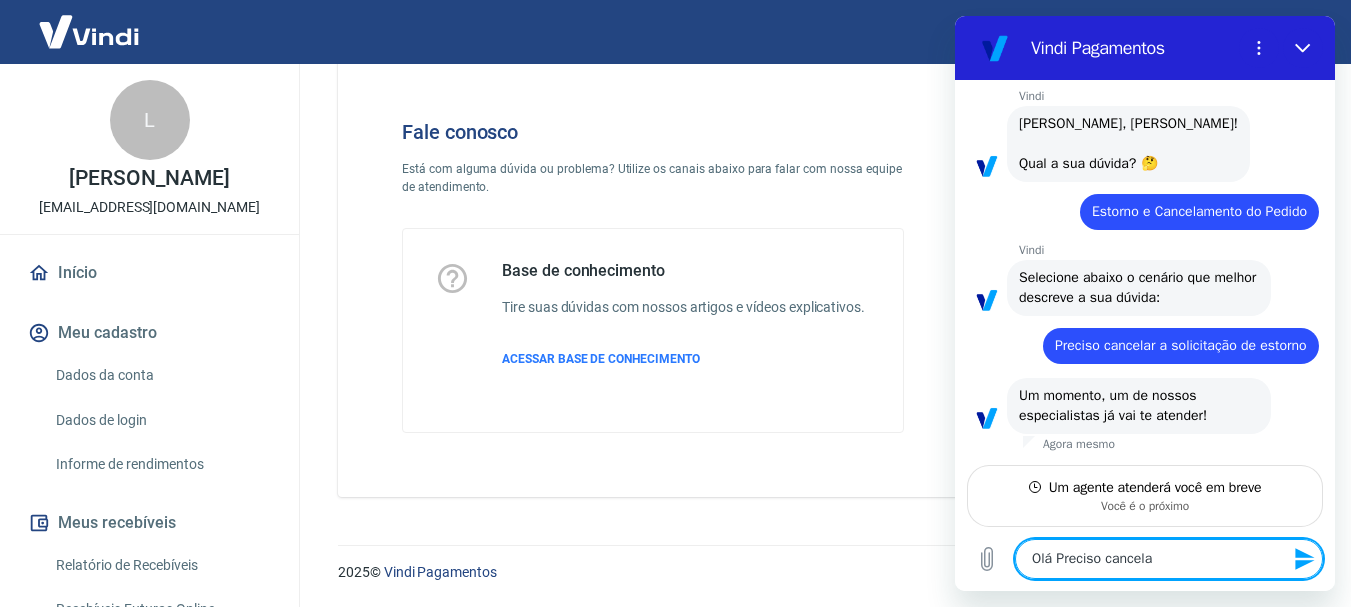 type on "Olá Preciso cancelar" 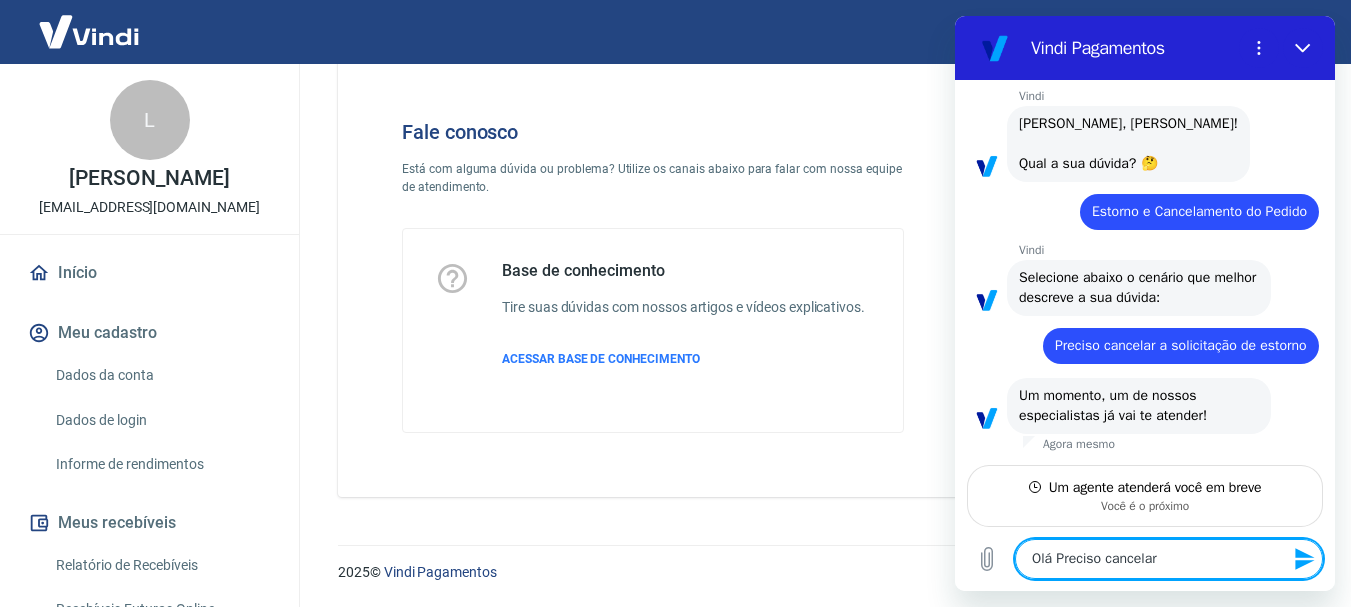 type on "Olá Preciso cancelar" 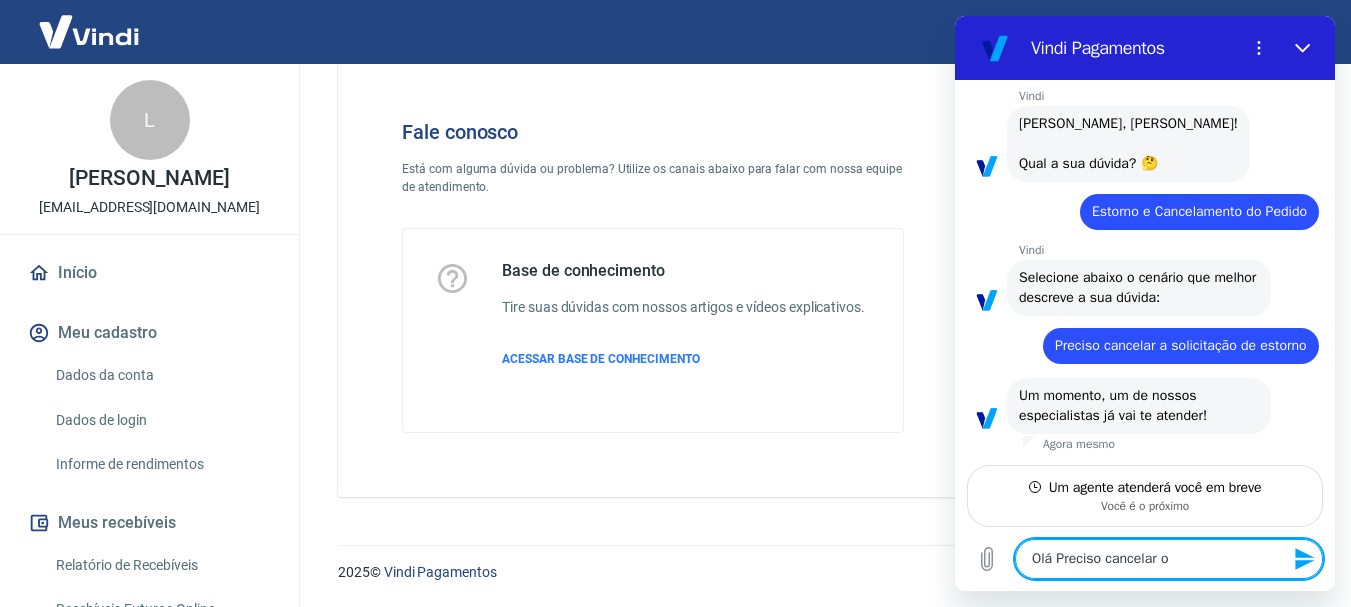 type on "Olá Preciso cancelar o" 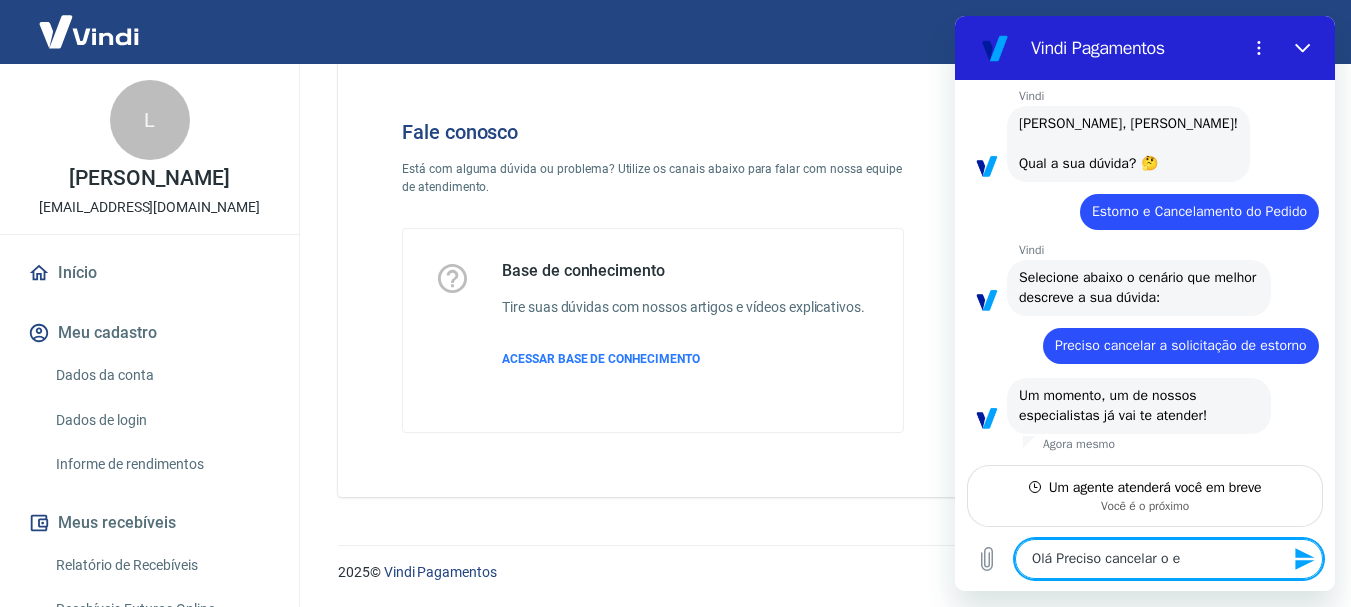 type on "Olá Preciso cancelar o" 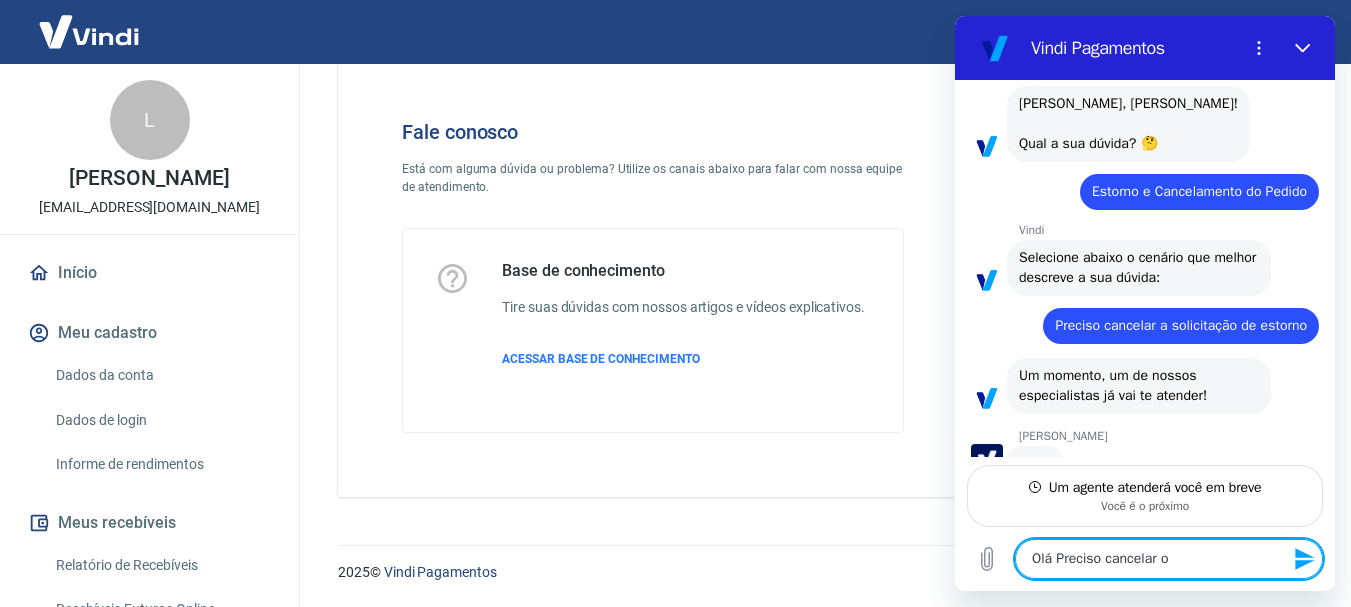 type on "Olá Preciso cancelar o p" 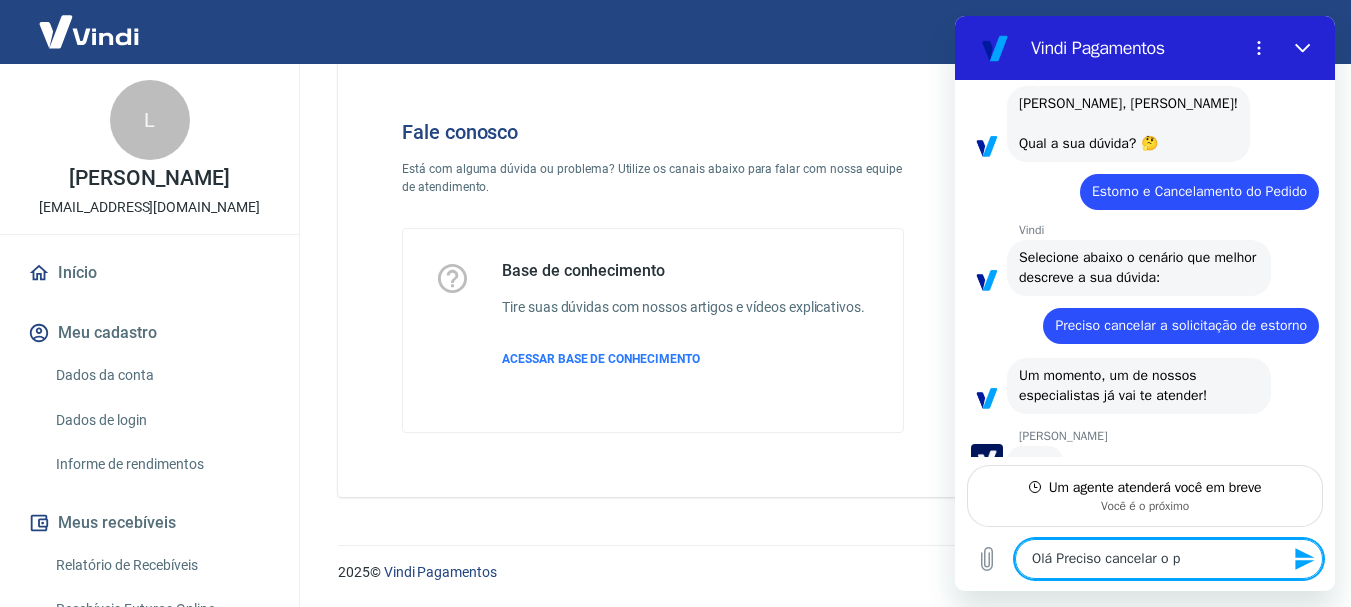type on "Olá Preciso cancelar o pe" 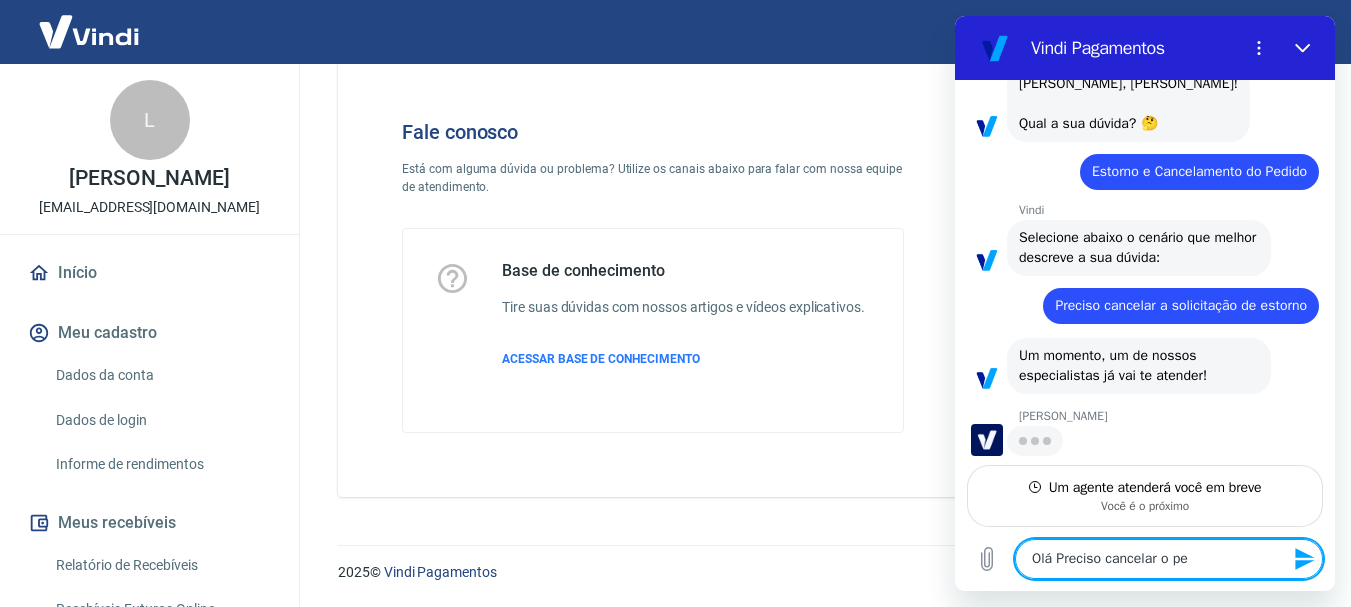 type on "Olá Preciso cancelar o pei" 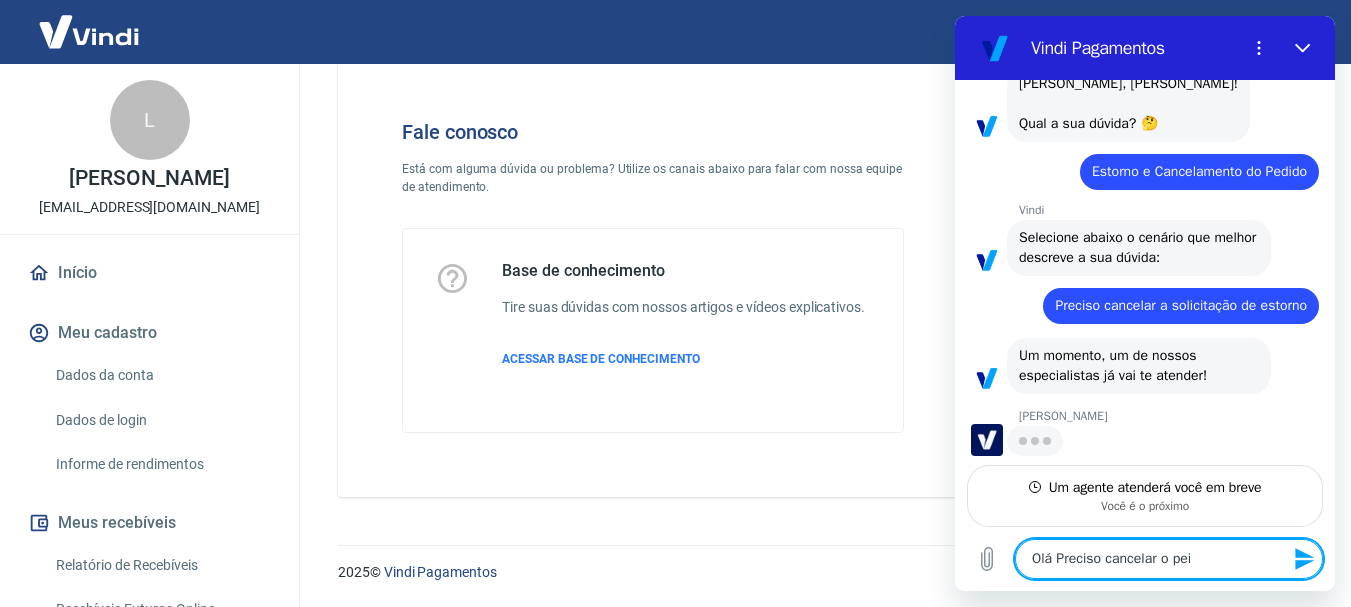 type on "Olá Preciso cancelar o peid" 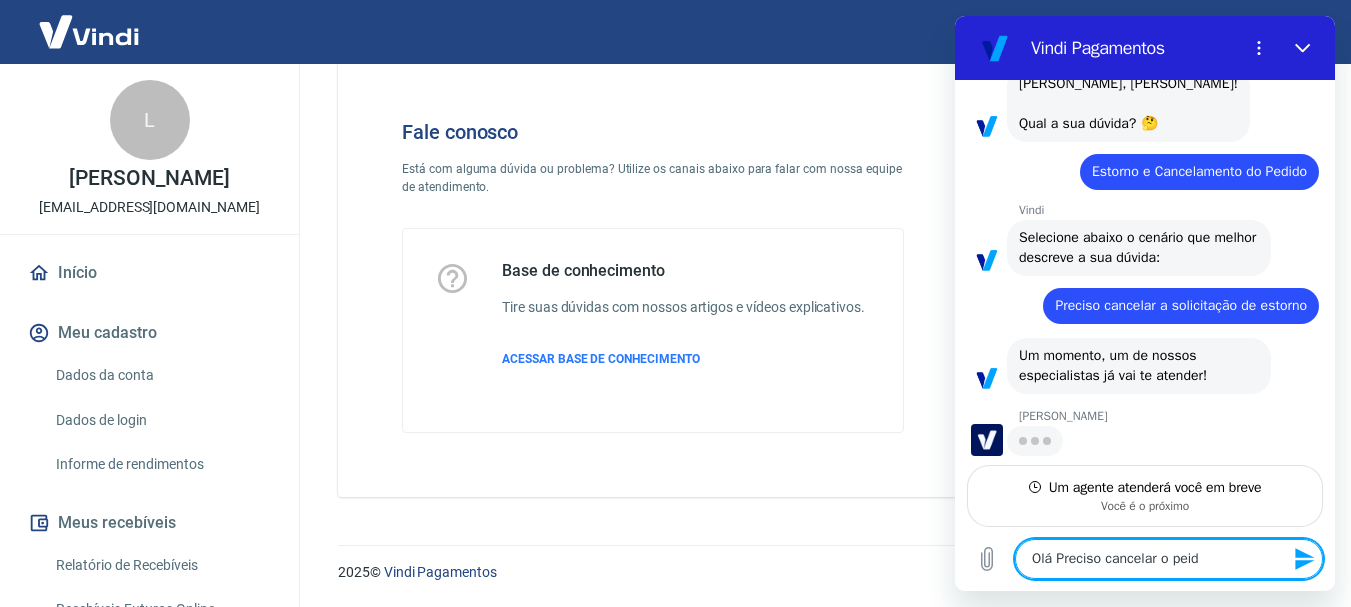 scroll, scrollTop: 138, scrollLeft: 0, axis: vertical 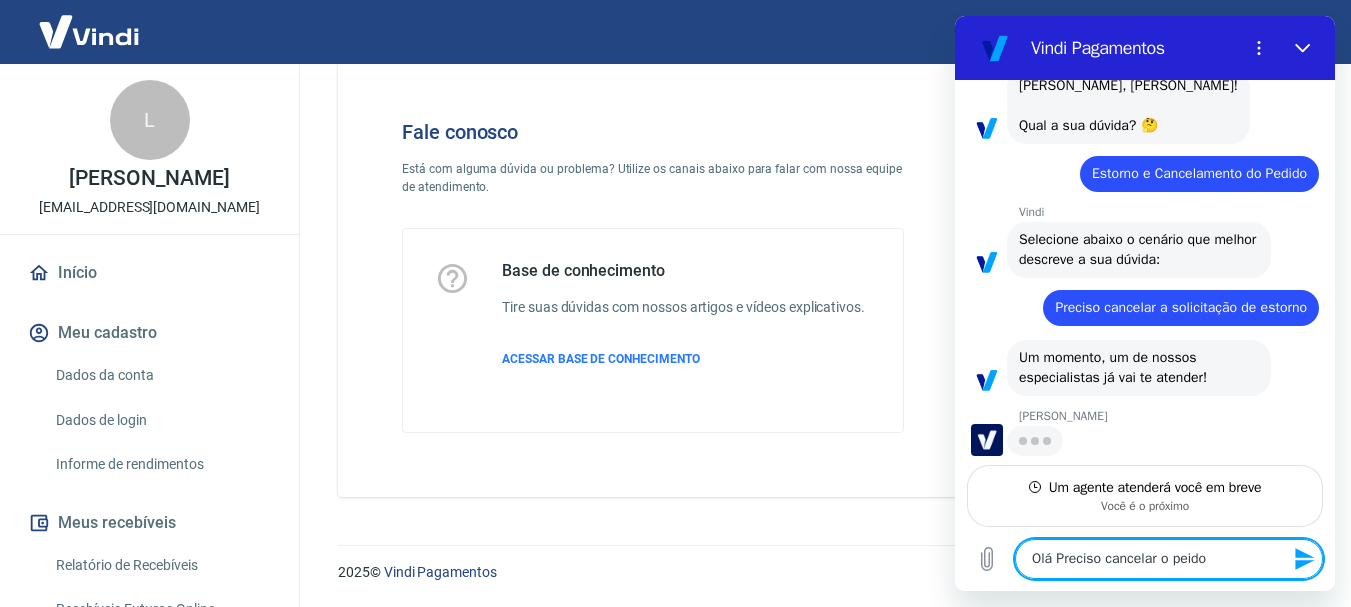 type on "Olá Preciso cancelar o peido" 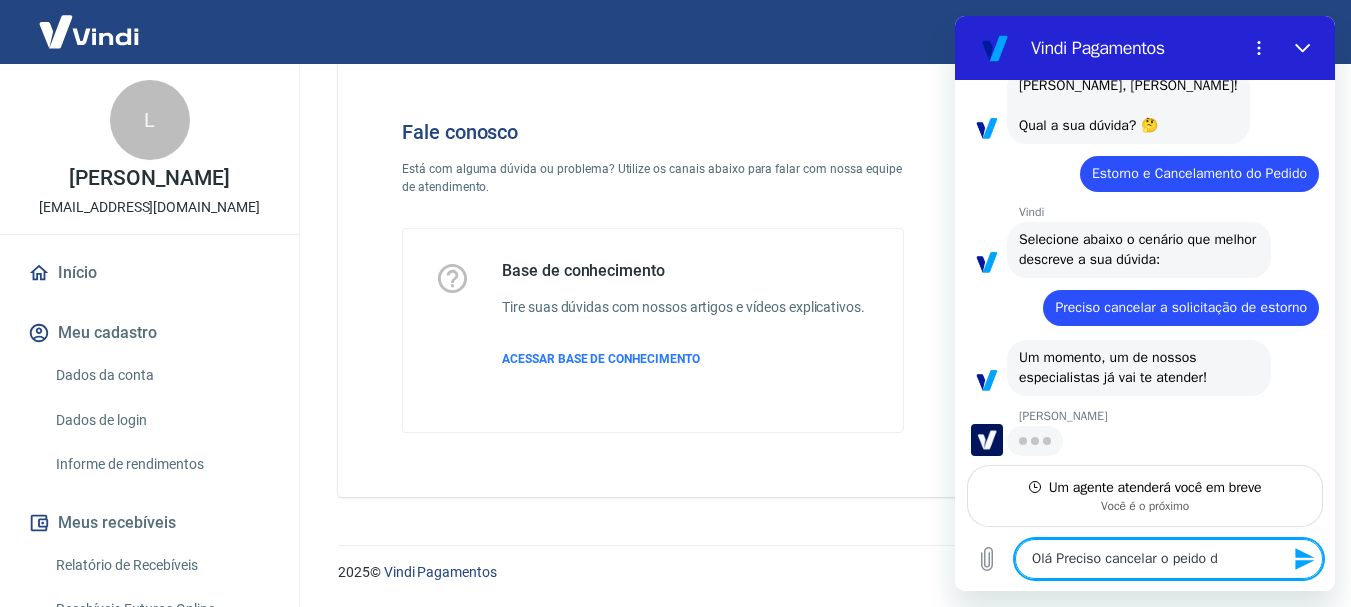type on "Olá Preciso cancelar o peido de" 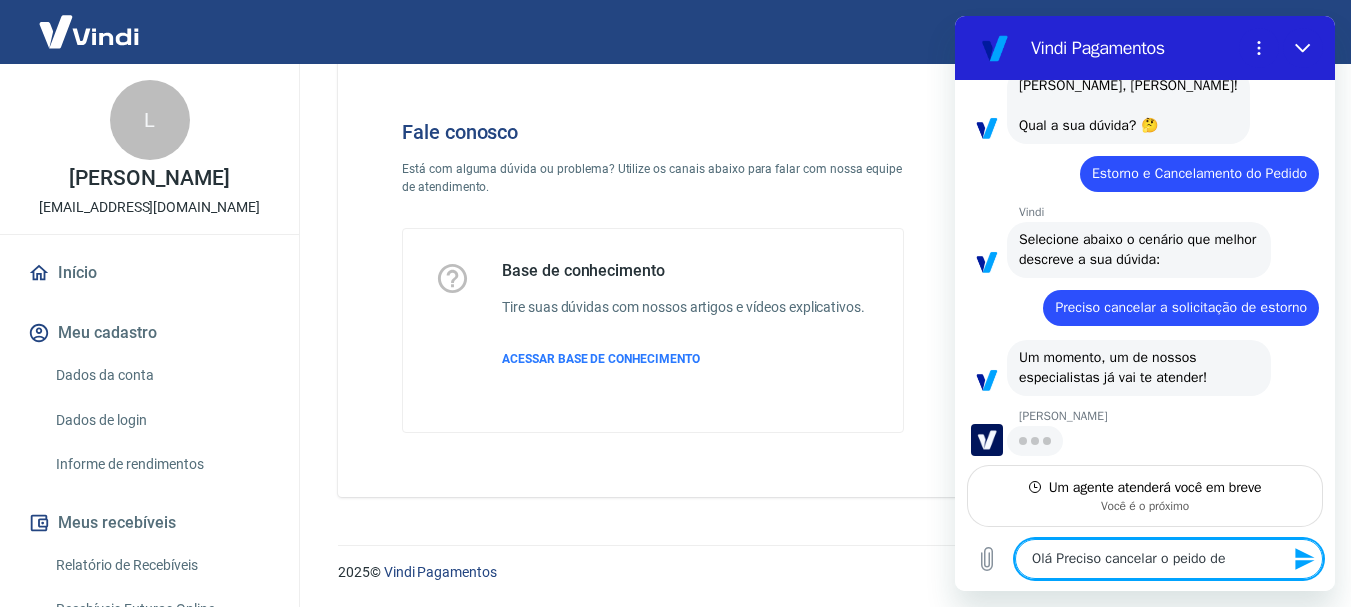 type on "Olá Preciso cancelar o peido de" 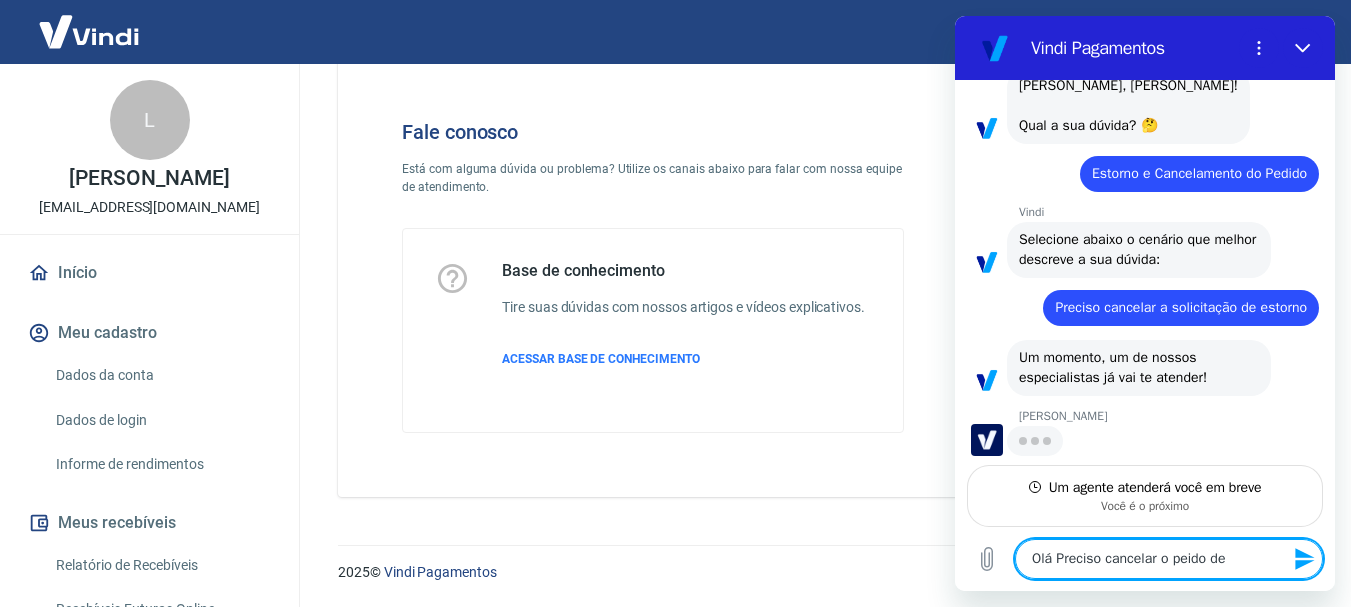 type on "x" 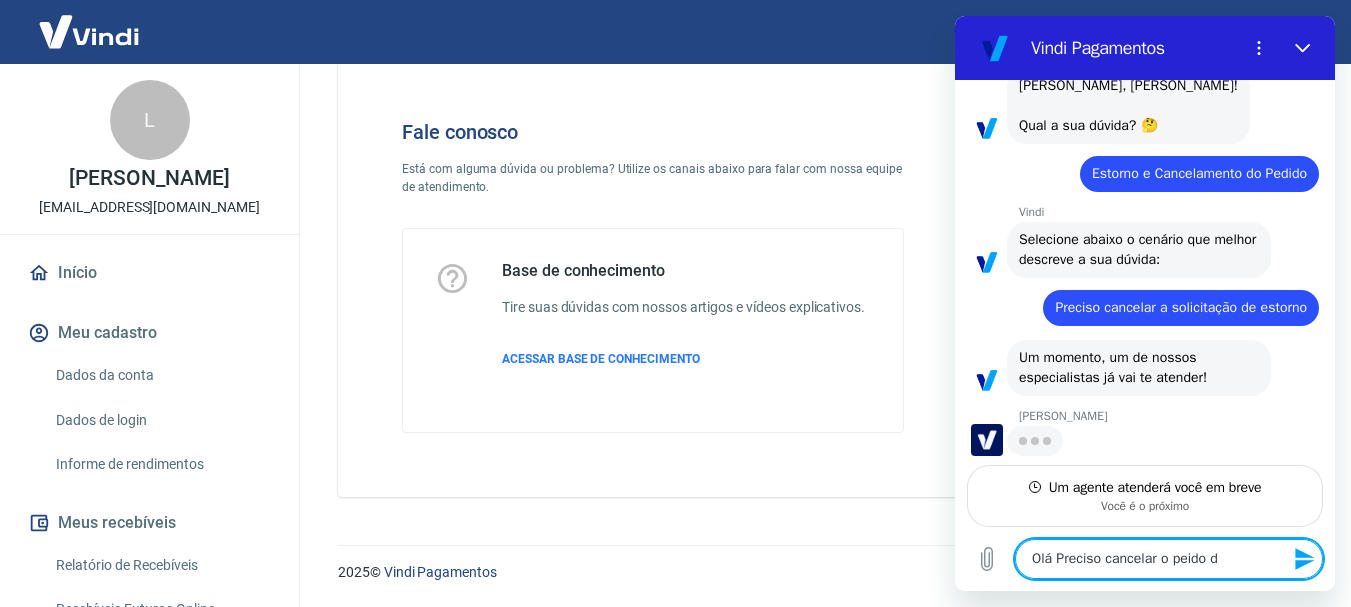 type on "Olá Preciso cancelar o peido" 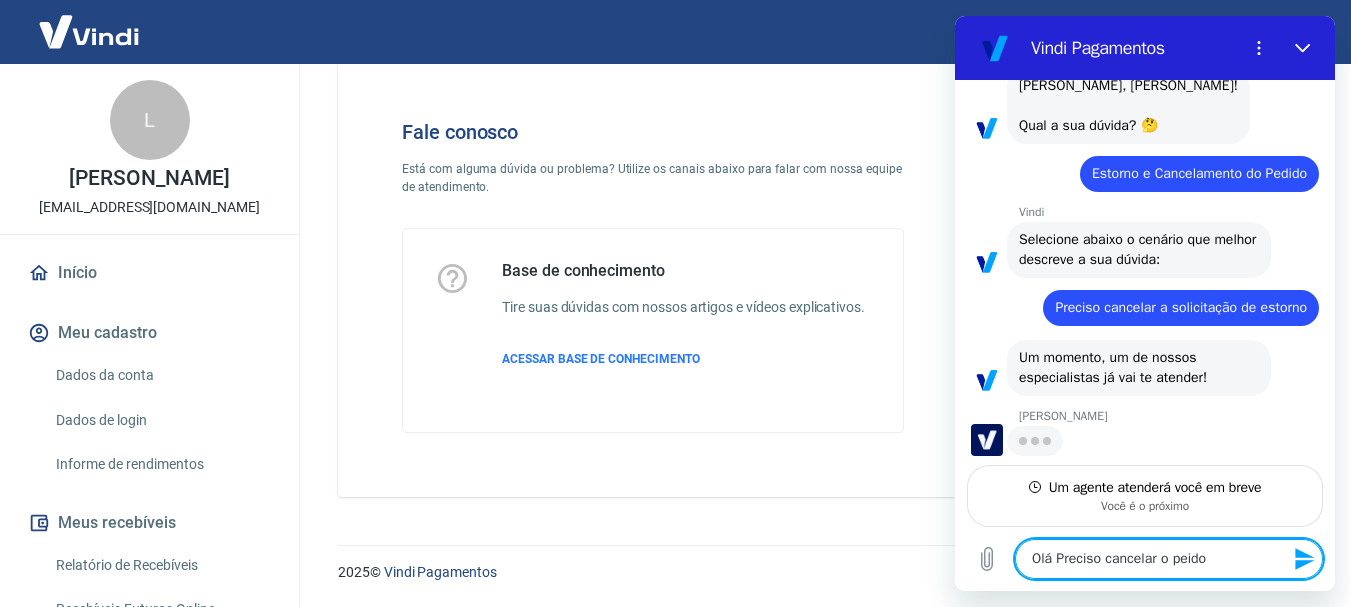 type on "Olá Preciso cancelar o peido" 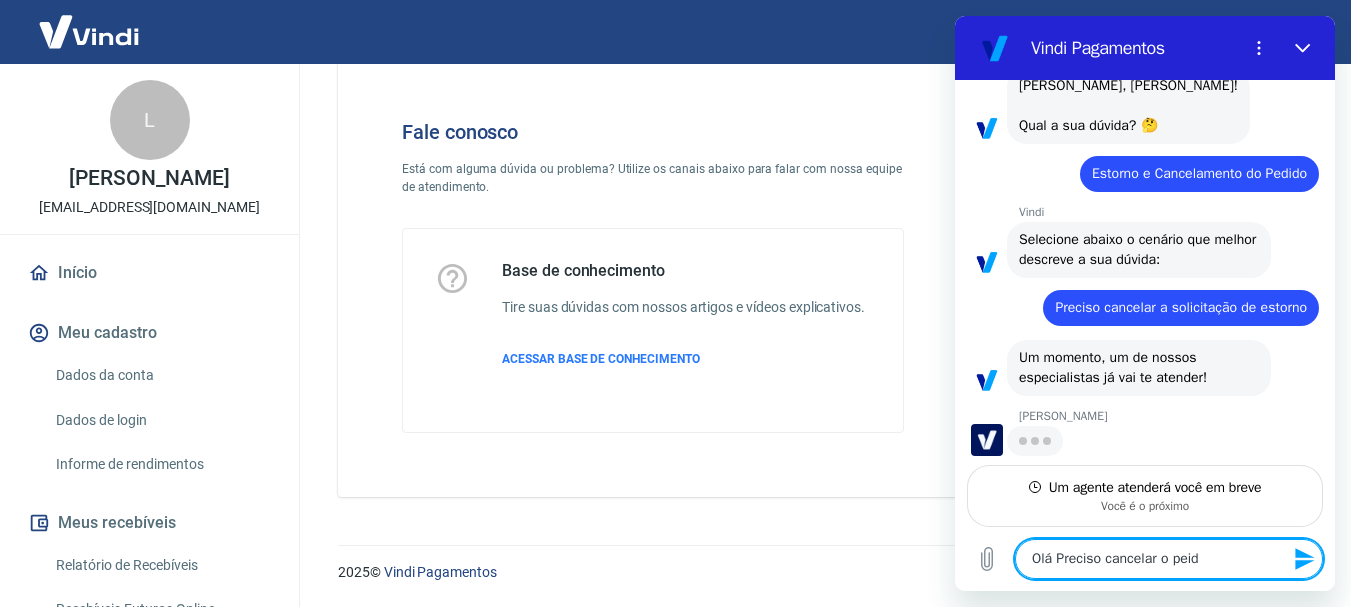 type on "Olá Preciso cancelar o pei" 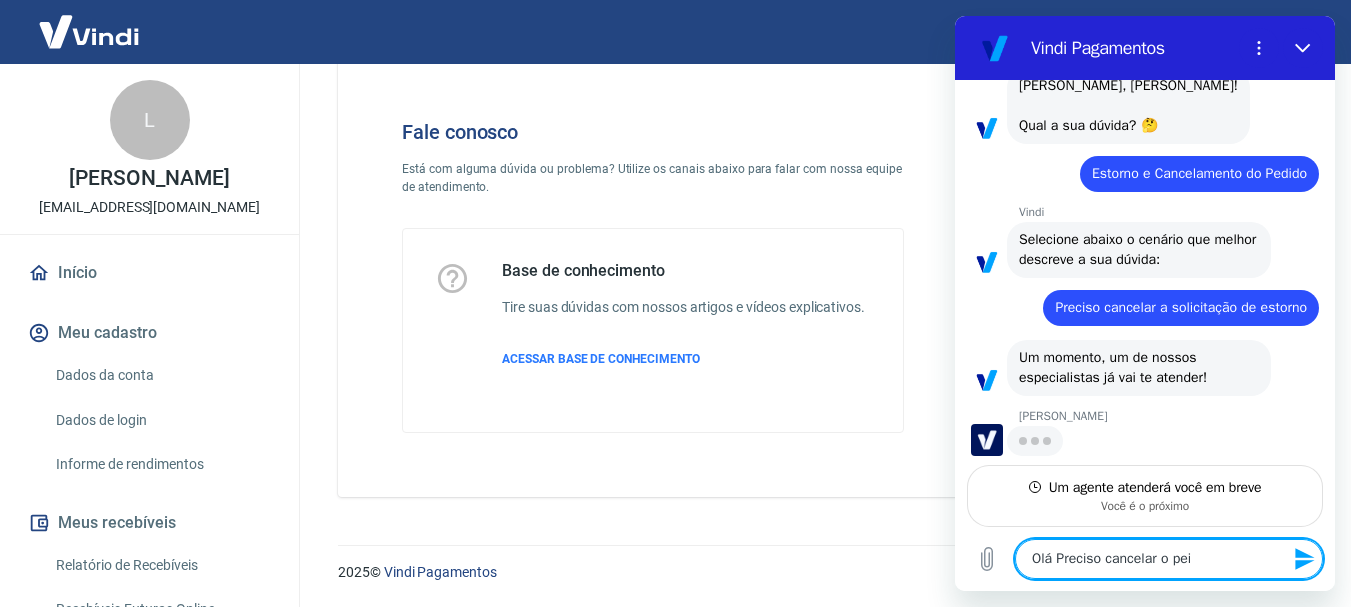 type on "Olá Preciso cancelar o pe" 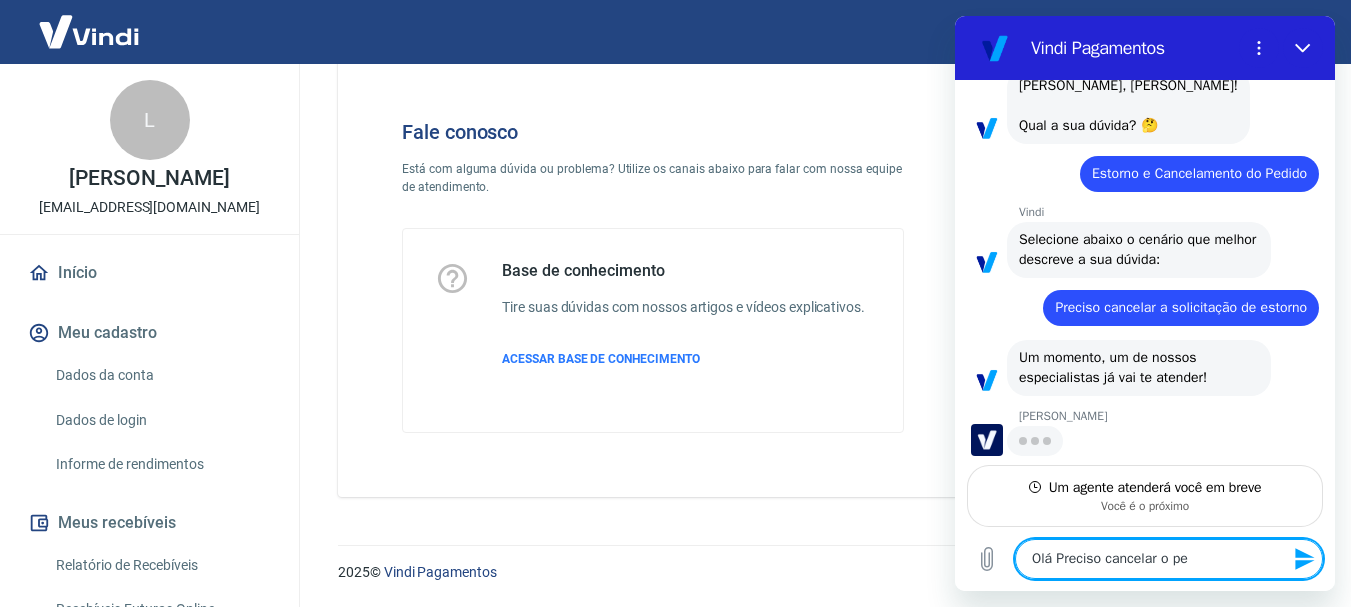 type on "Olá Preciso cancelar o ped" 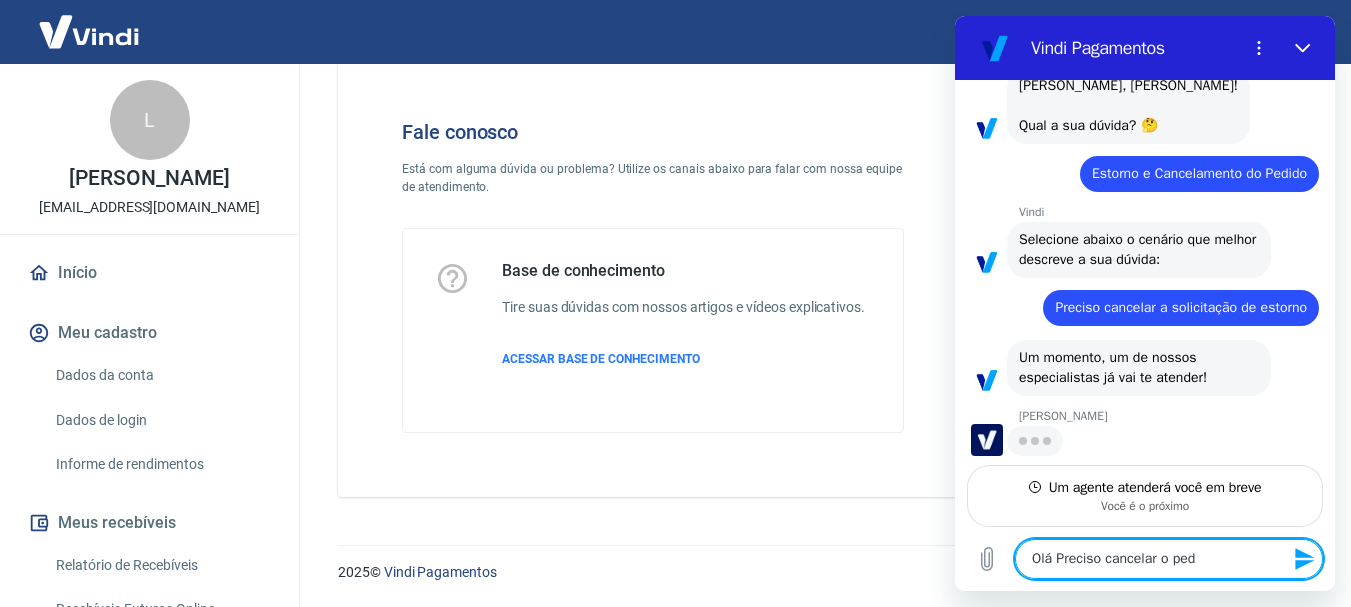 type on "Olá Preciso cancelar o pedi" 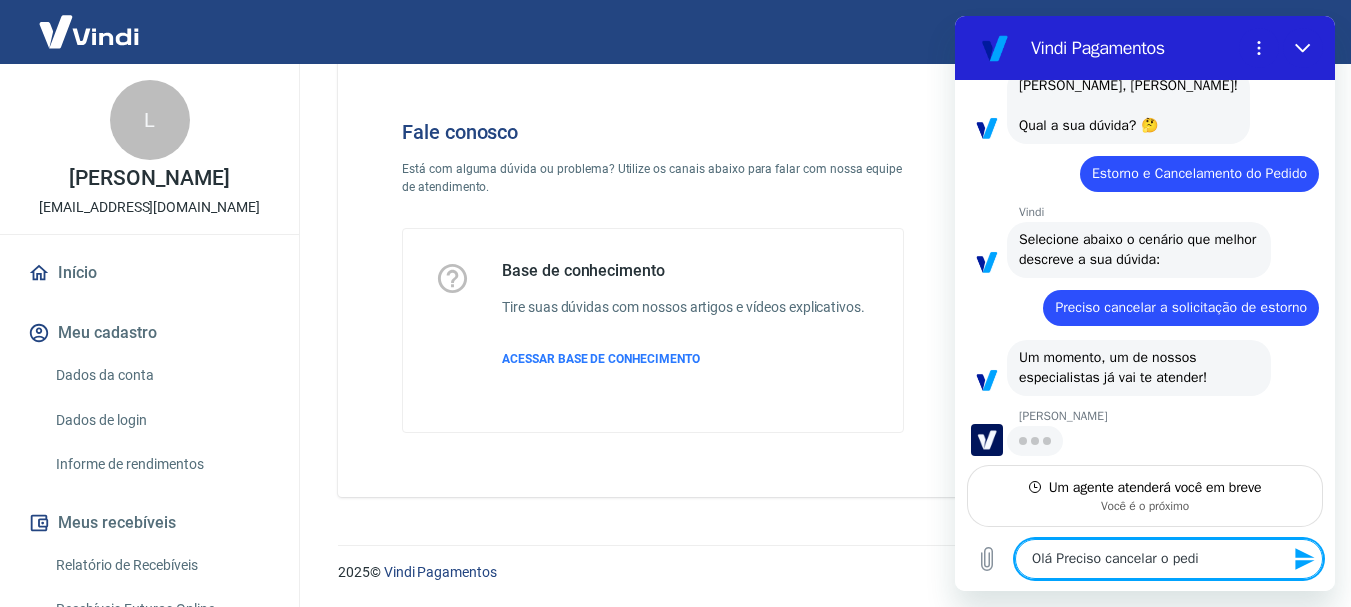 type on "Olá Preciso cancelar o pedid" 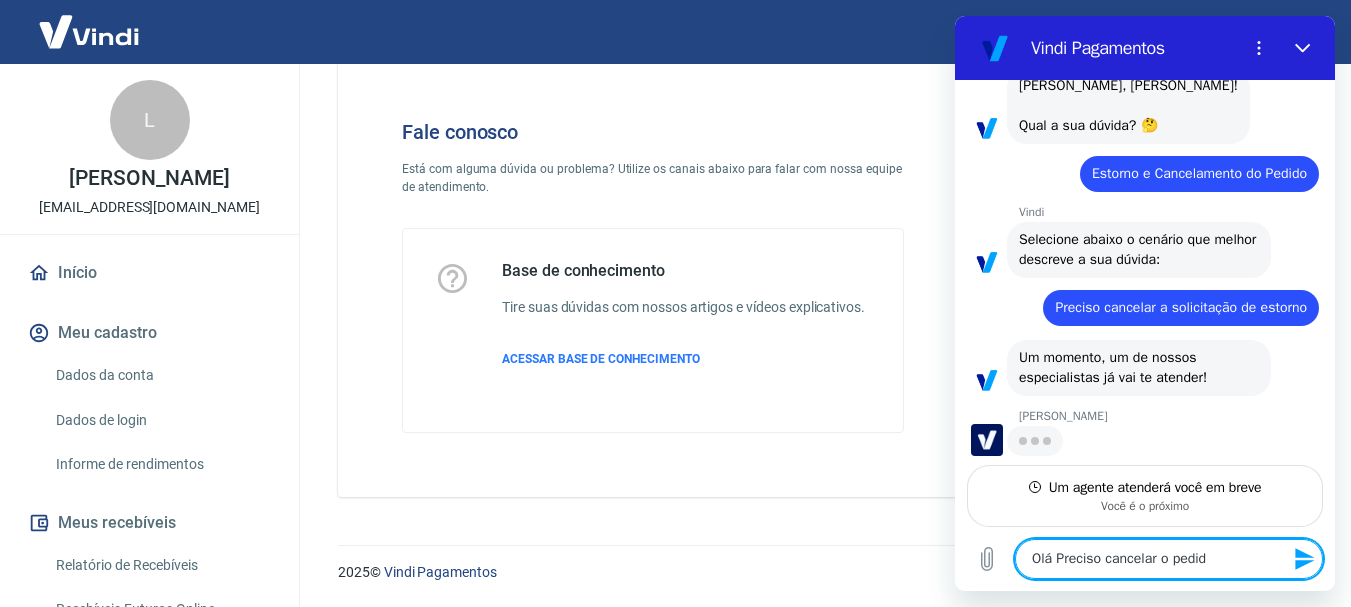 type on "Olá Preciso cancelar o pedido" 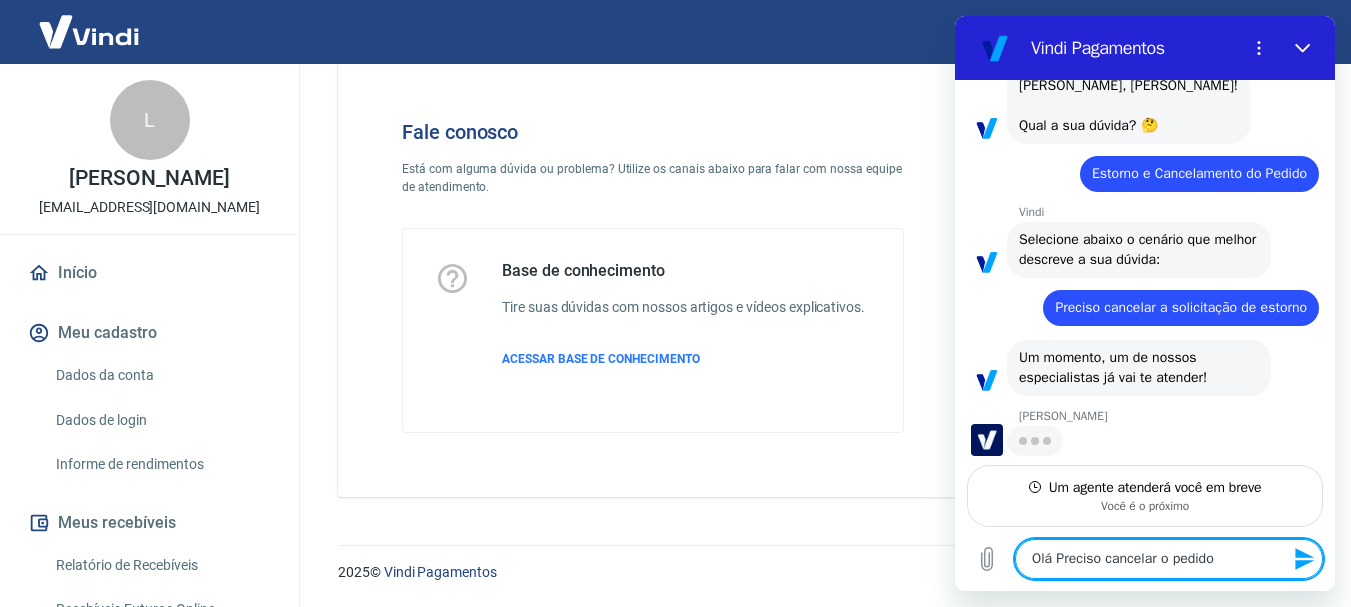 type on "Olá Preciso cancelar o pedido" 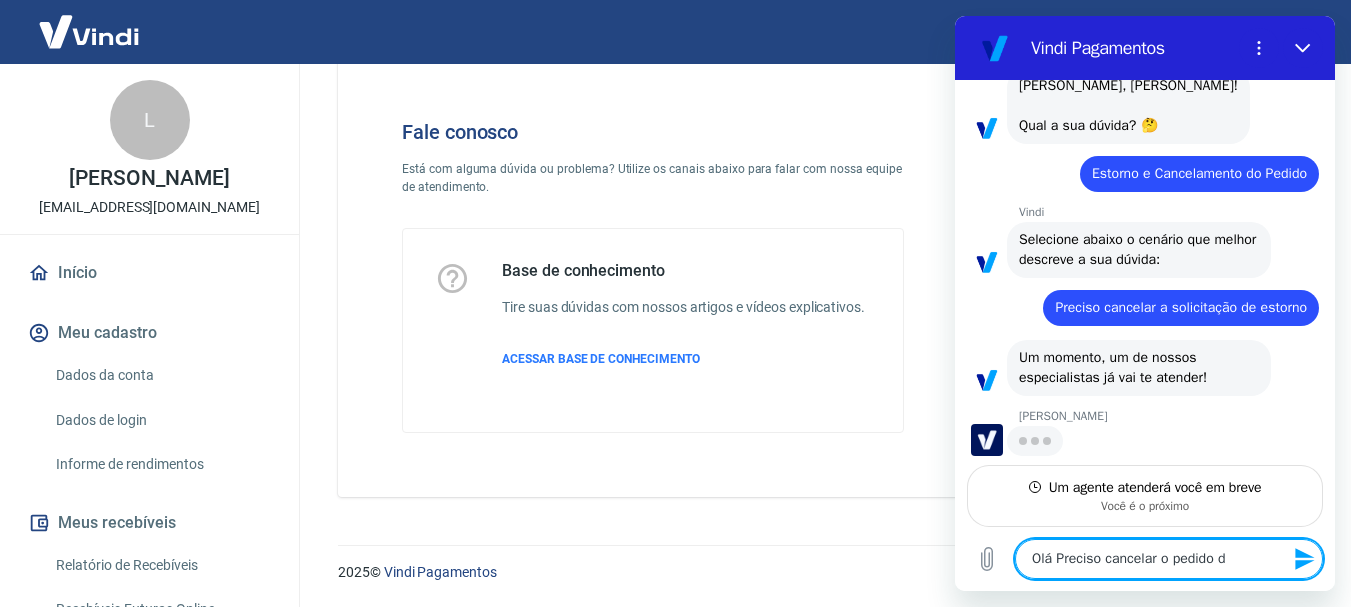 type on "Olá Preciso cancelar o pedido de" 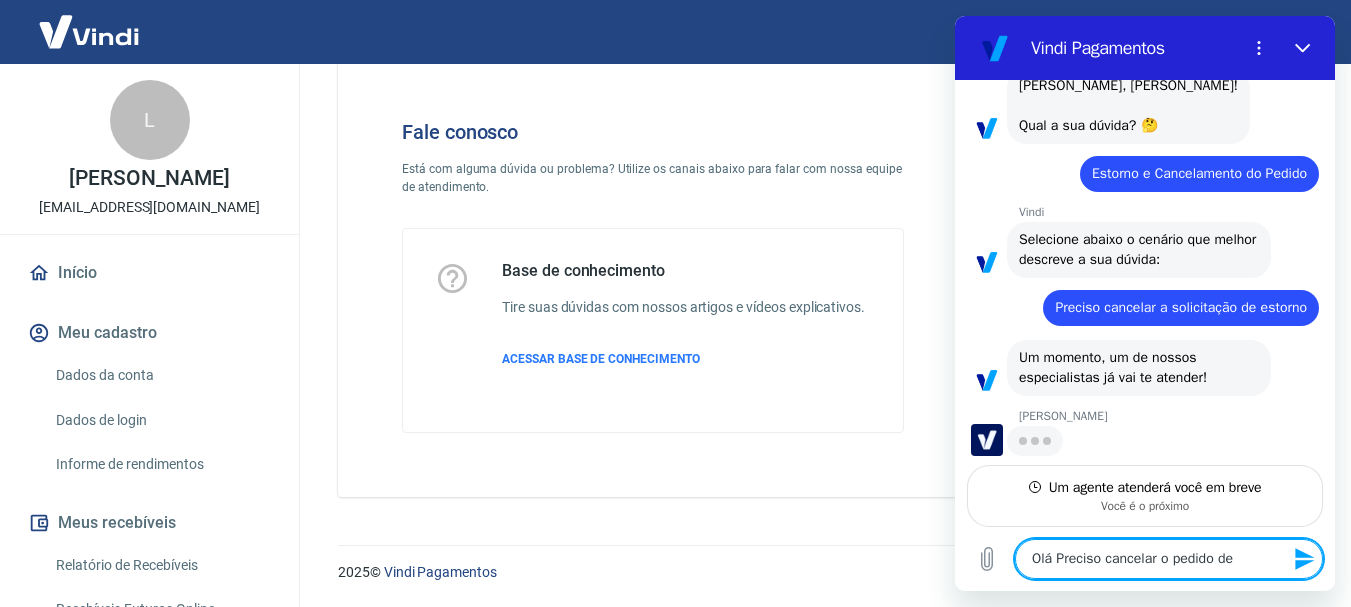 type on "Olá Preciso cancelar o pedido de" 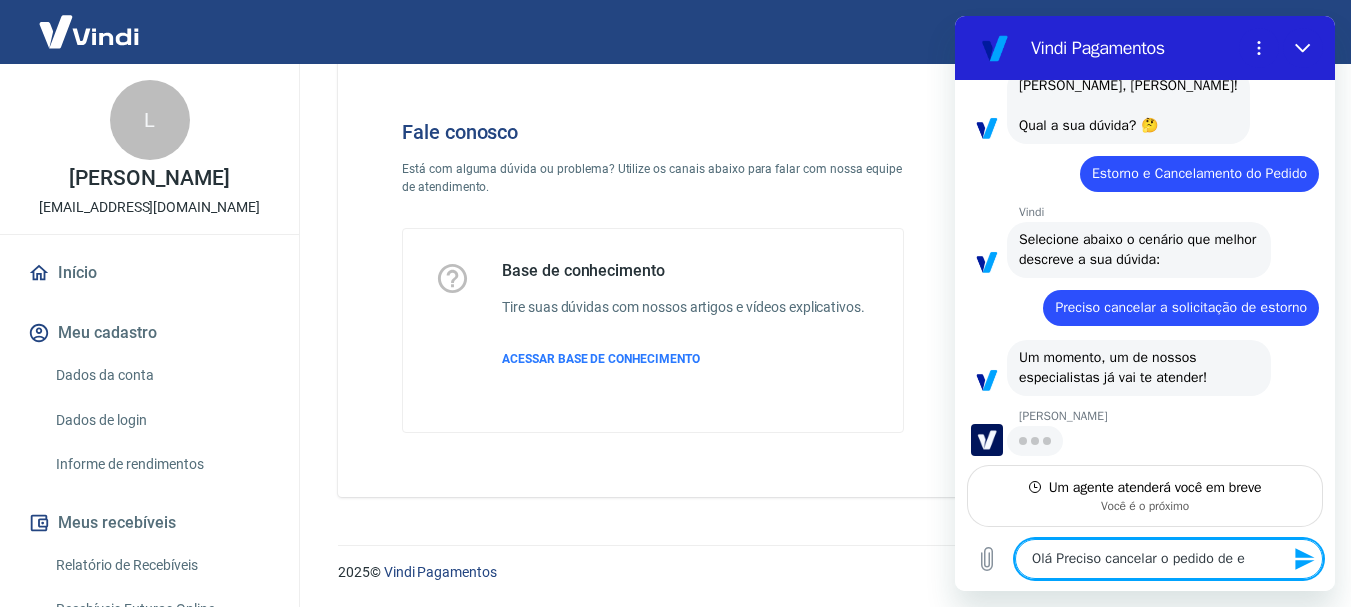 type on "Olá Preciso cancelar o pedido de es" 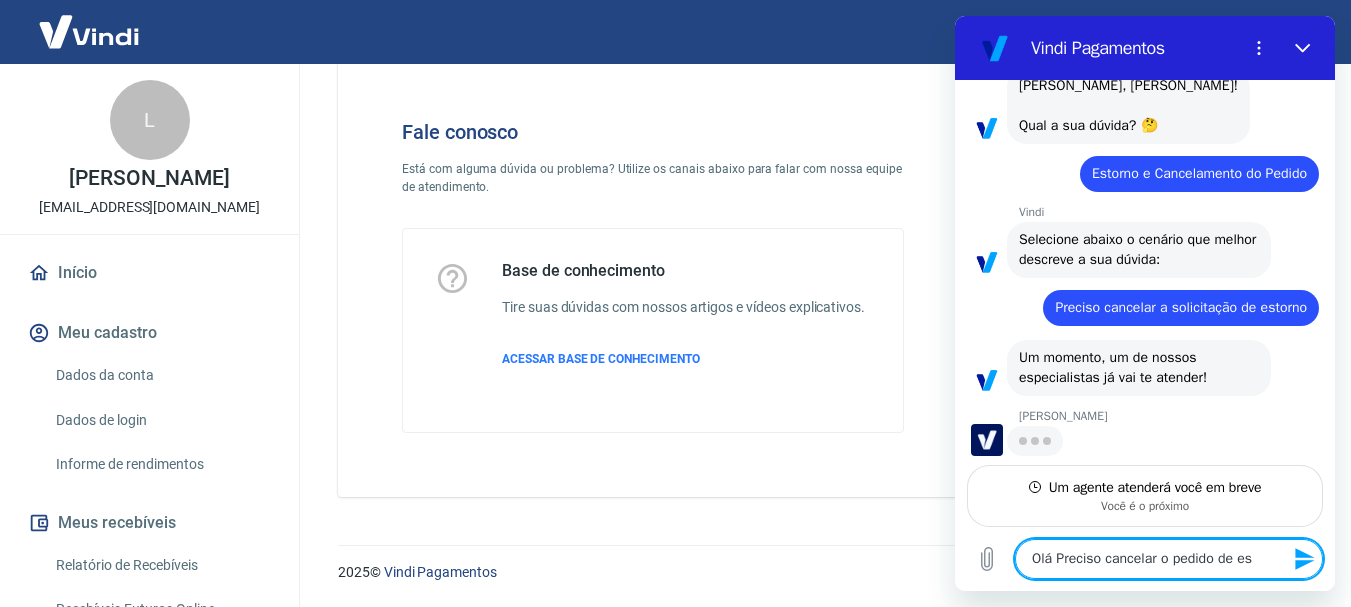 type on "Olá Preciso cancelar o pedido de est" 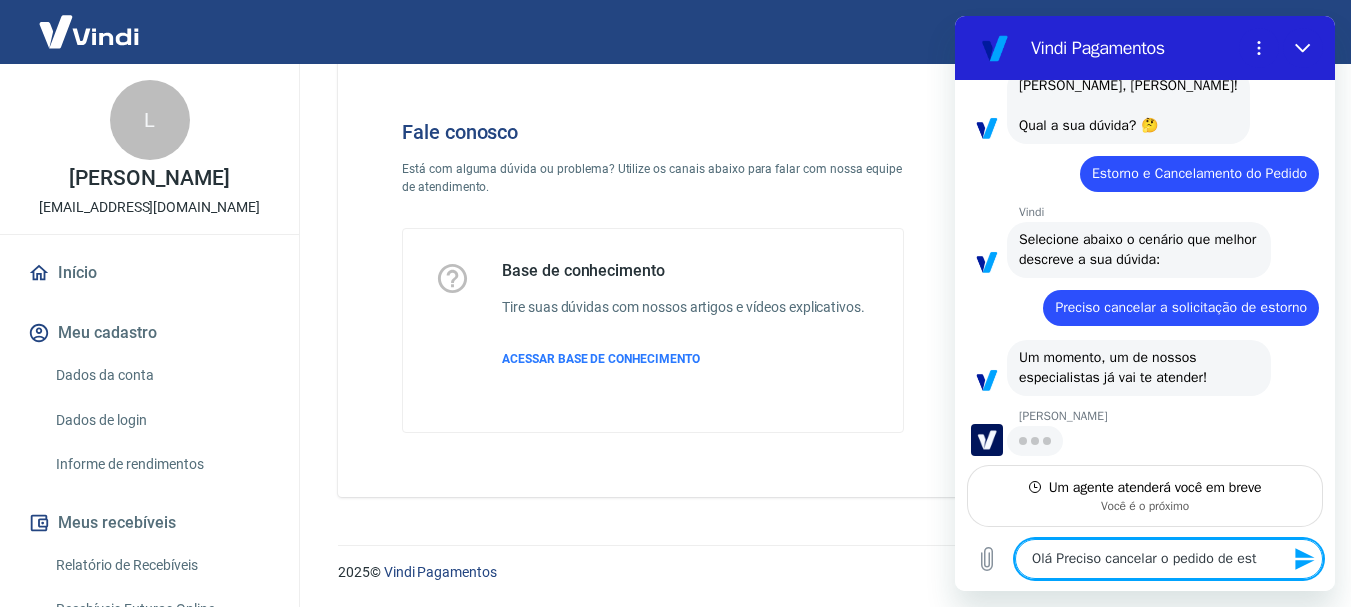 type on "Olá Preciso cancelar o pedido de esto" 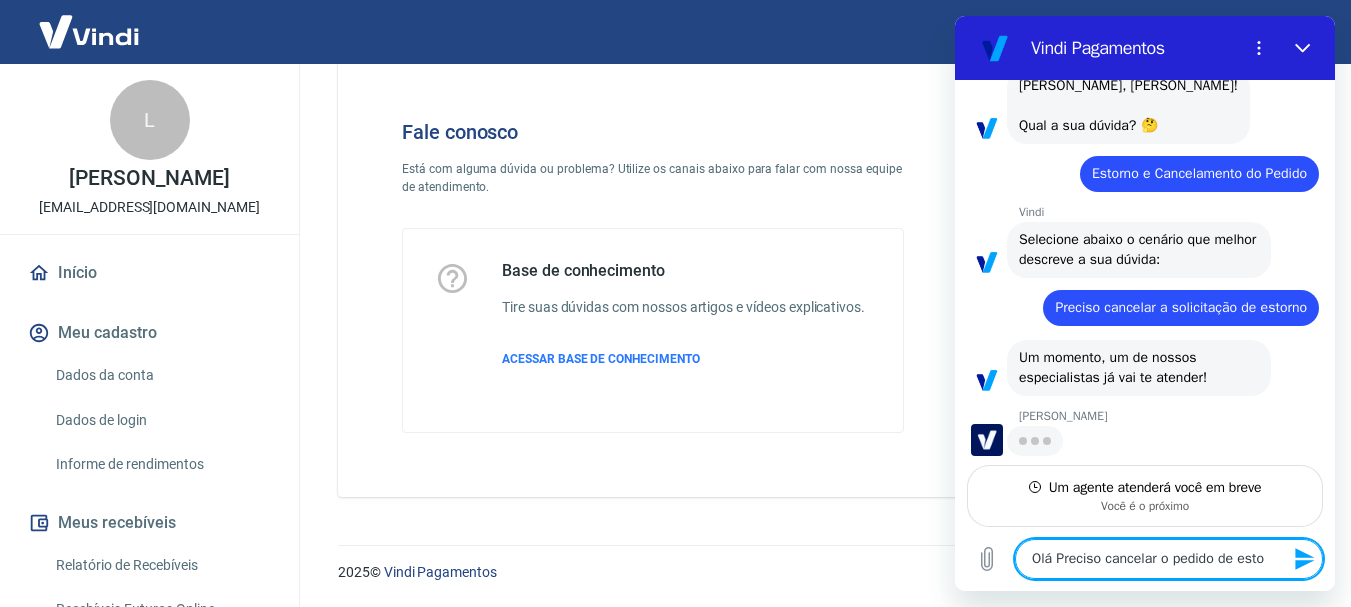 type on "Olá Preciso cancelar o pedido de estor" 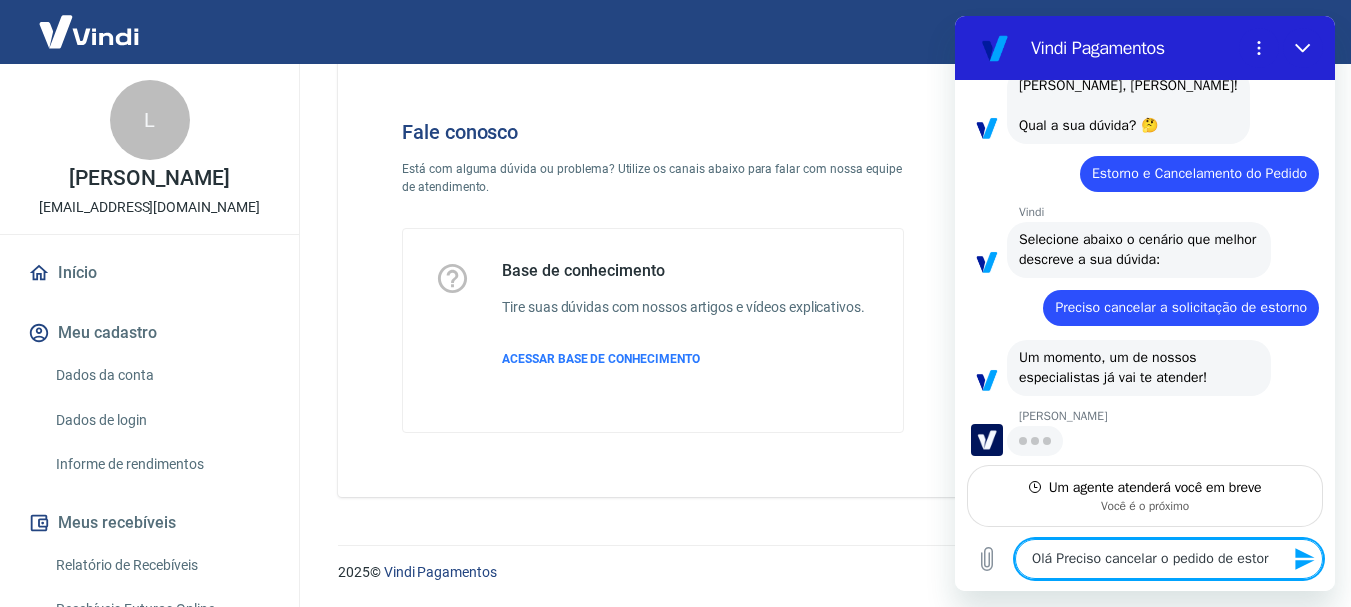 type on "Olá Preciso cancelar o pedido de estorn" 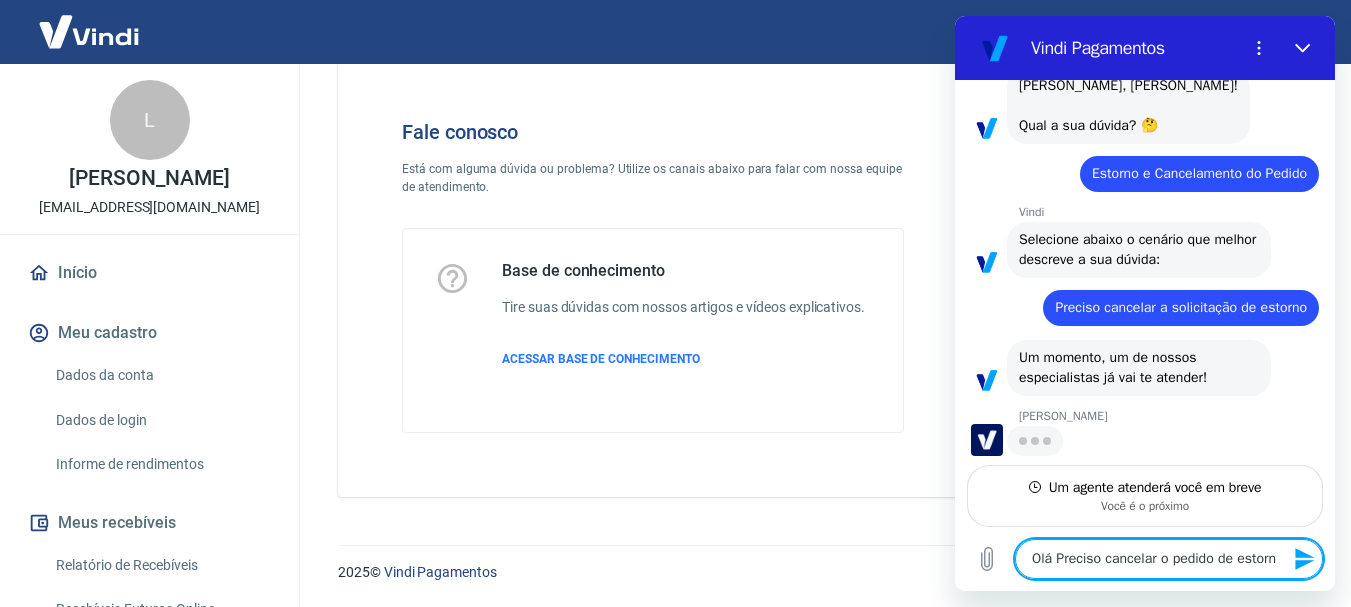 type on "x" 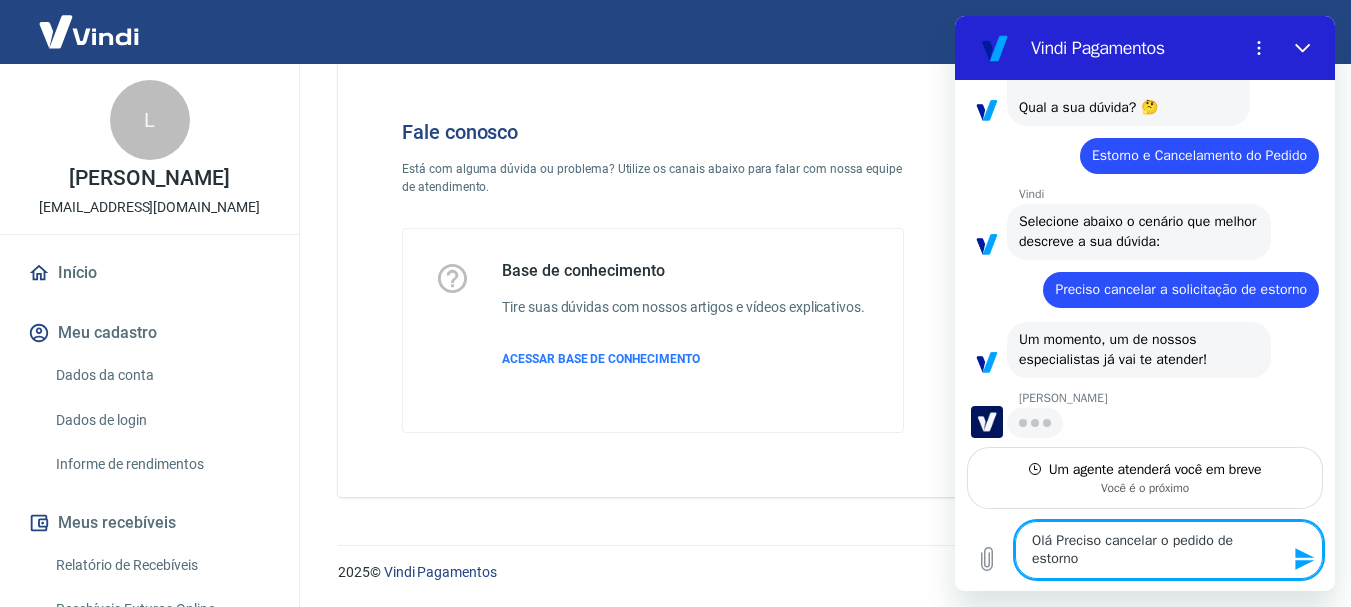 type on "Olá Preciso cancelar o pedido de estorno" 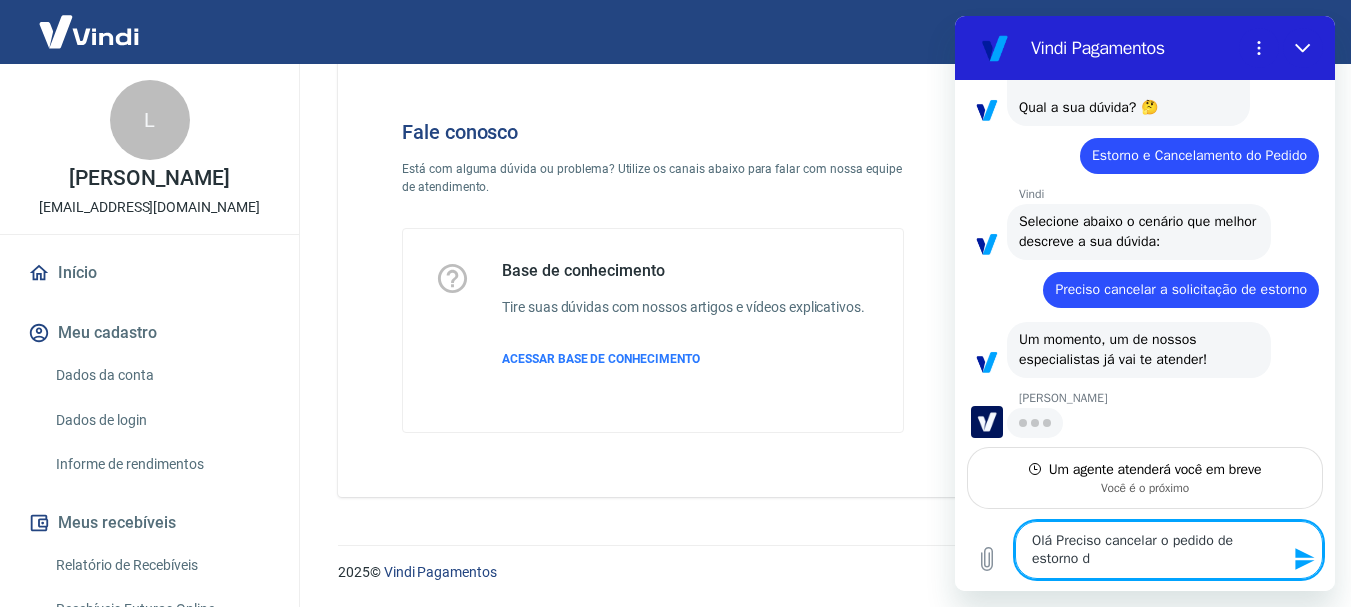 type on "x" 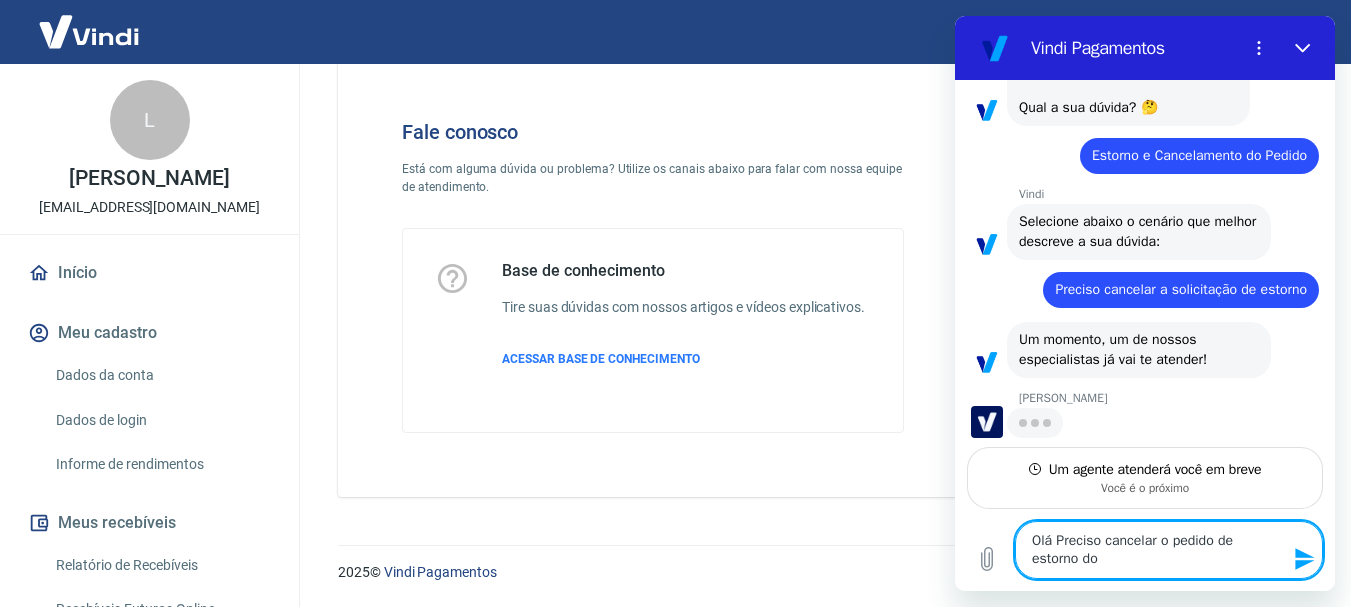 type on "Olá Preciso cancelar o pedido de estorno do" 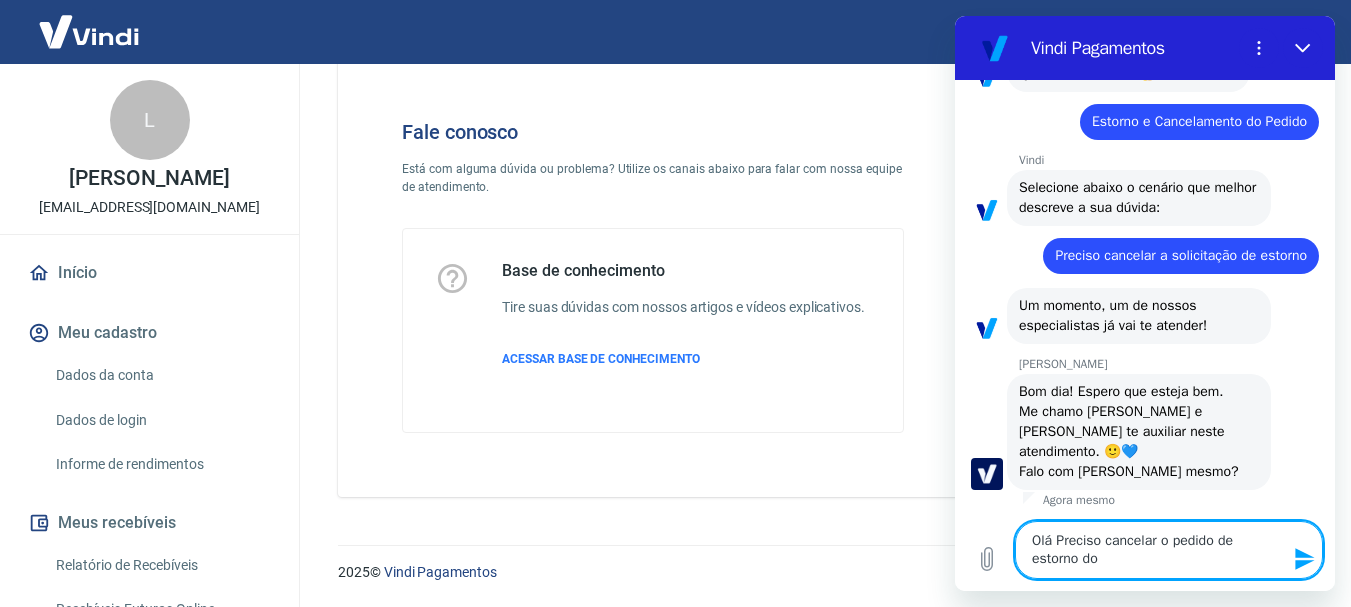 scroll, scrollTop: 174, scrollLeft: 0, axis: vertical 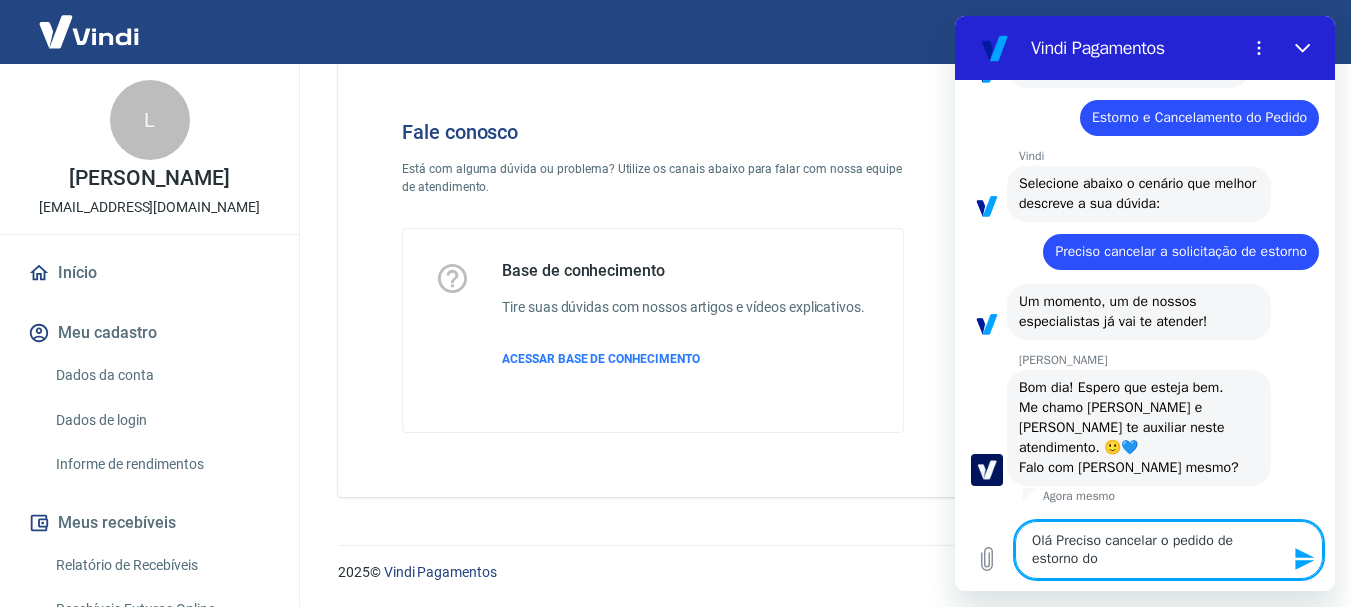 type on "Olá Preciso cancelar o pedido de estorno do p" 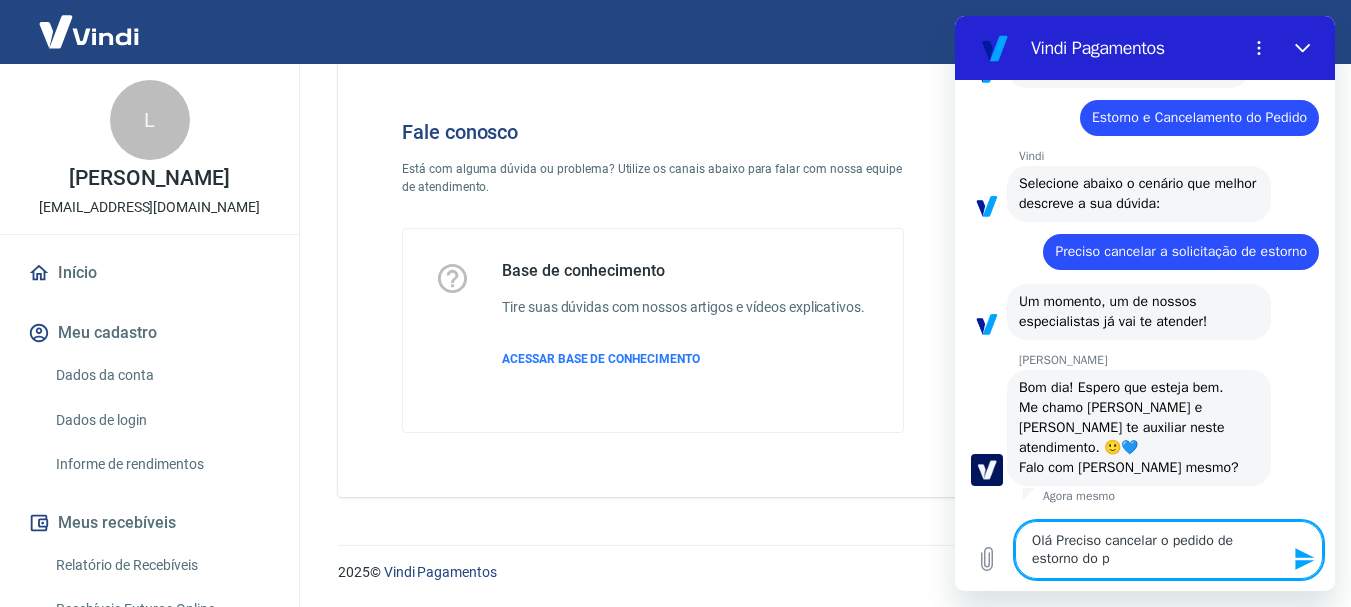 type on "Olá Preciso cancelar o pedido de estorno do pe" 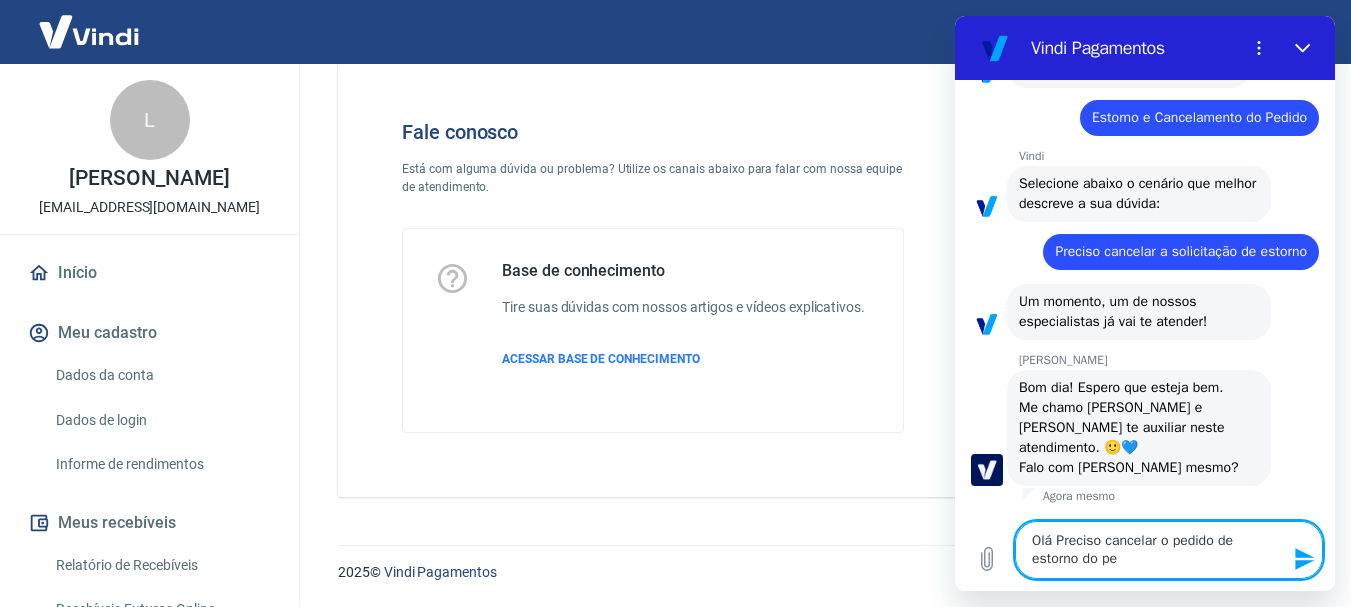 type on "Olá Preciso cancelar o pedido de estorno do ped" 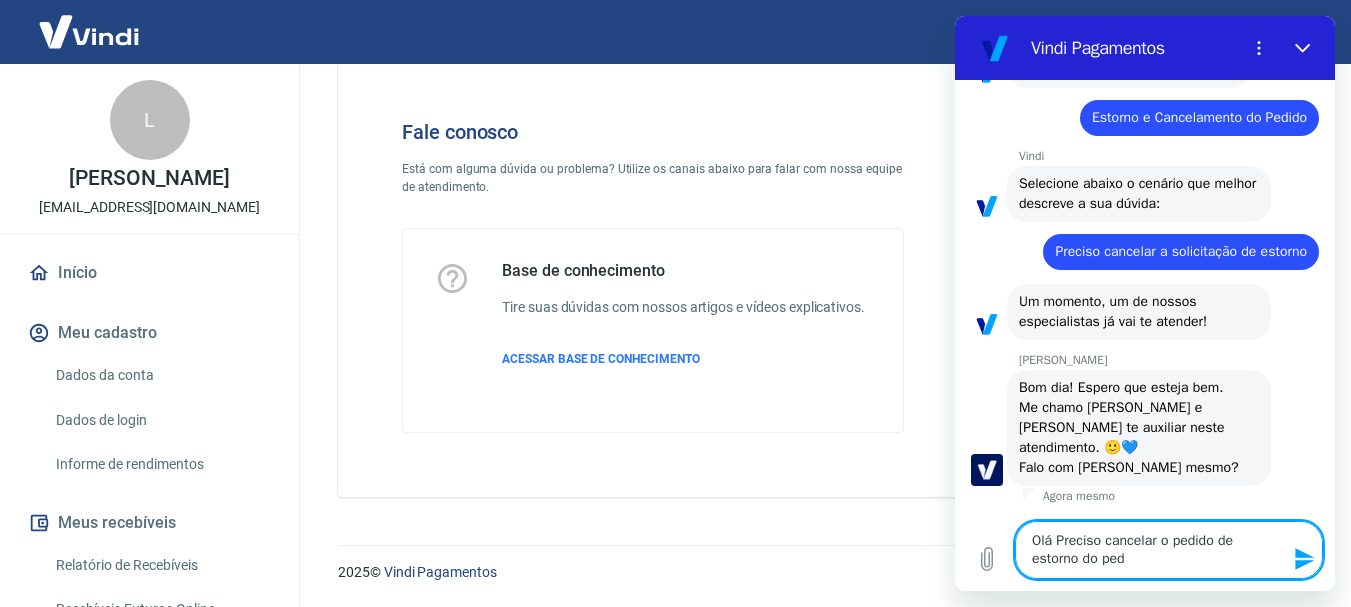 type on "Olá Preciso cancelar o pedido de estorno do pedi" 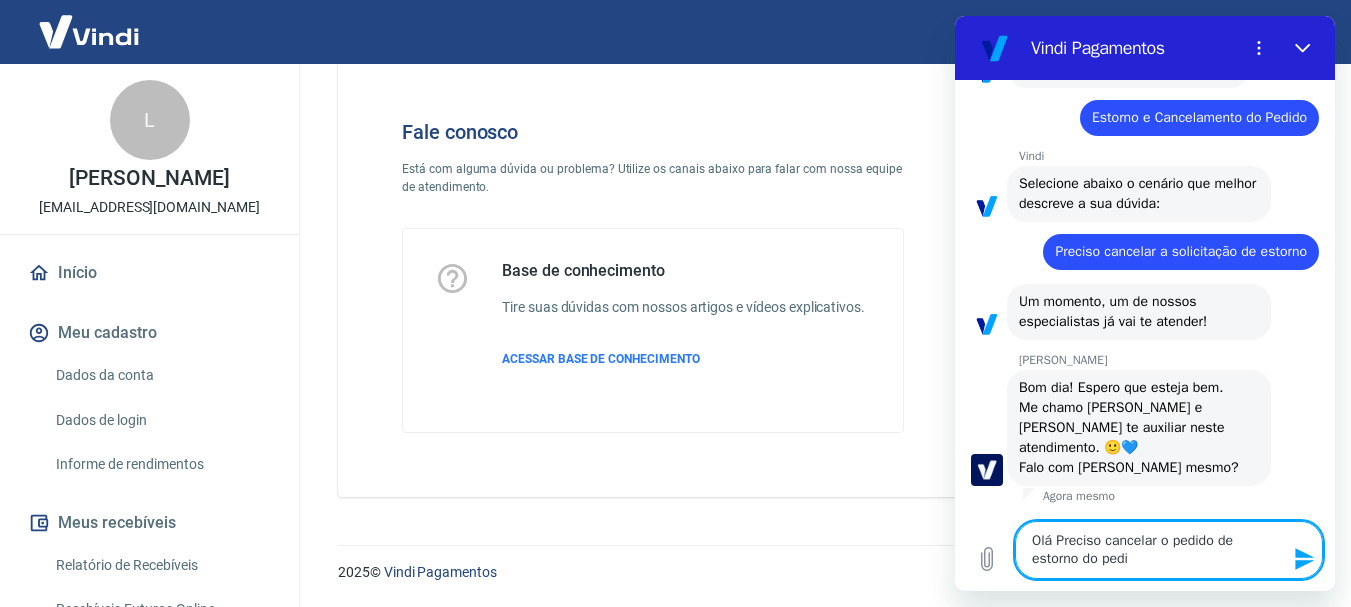 type on "Olá Preciso cancelar o pedido de estorno do pedid" 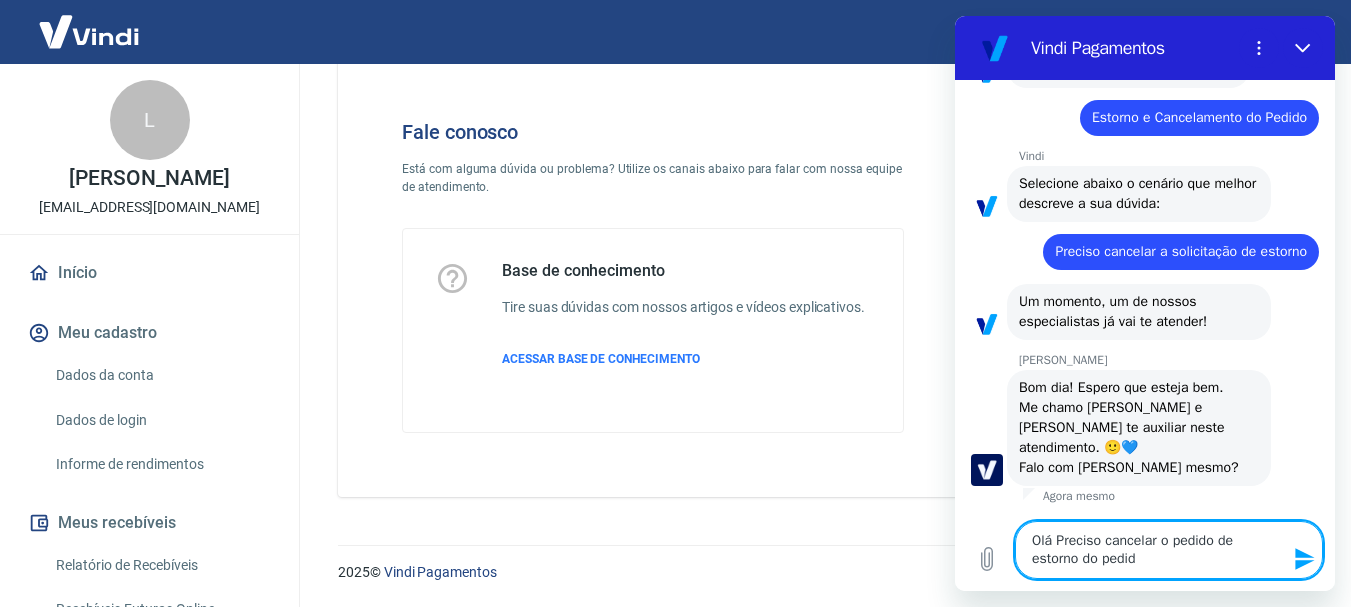 type on "Olá Preciso cancelar o pedido de estorno do pedido" 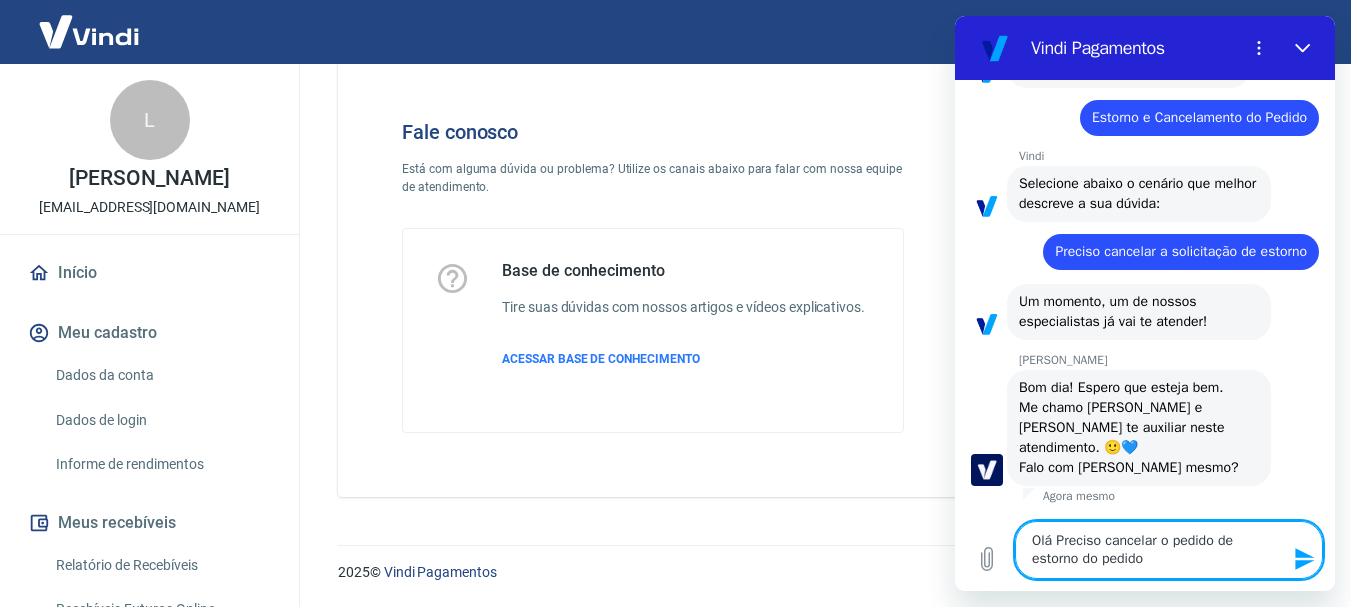 type on "Olá Preciso cancelar o pedido de estorno do pedido" 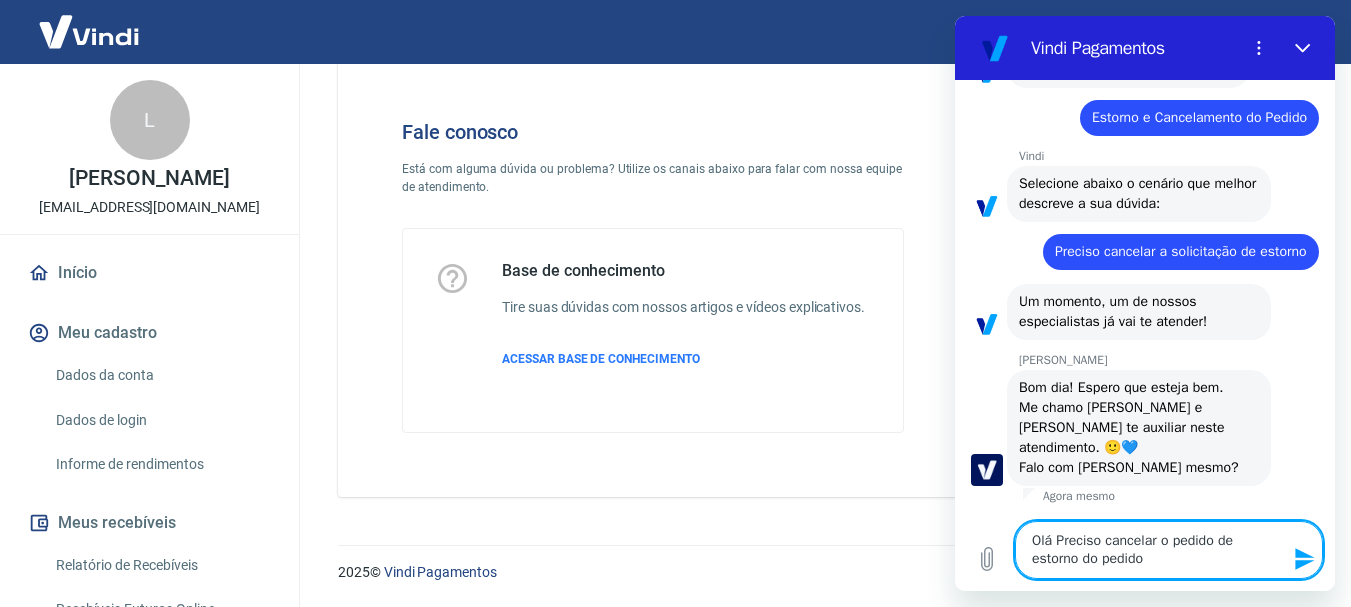 type on "x" 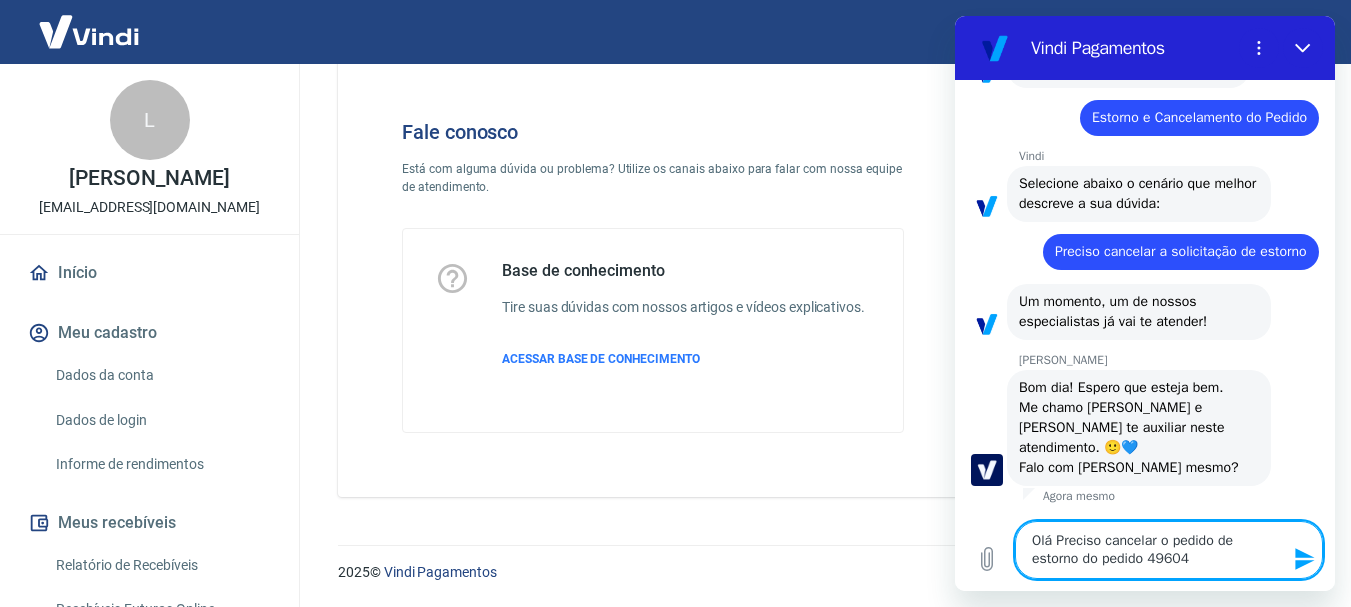 type 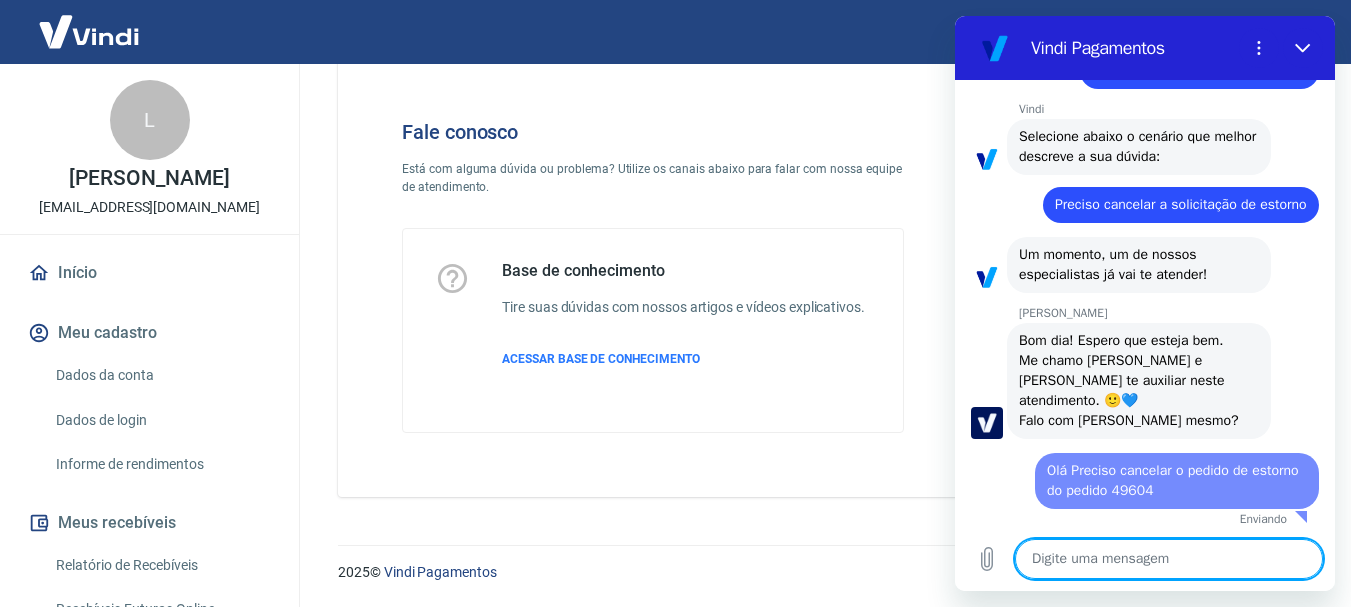 type on "x" 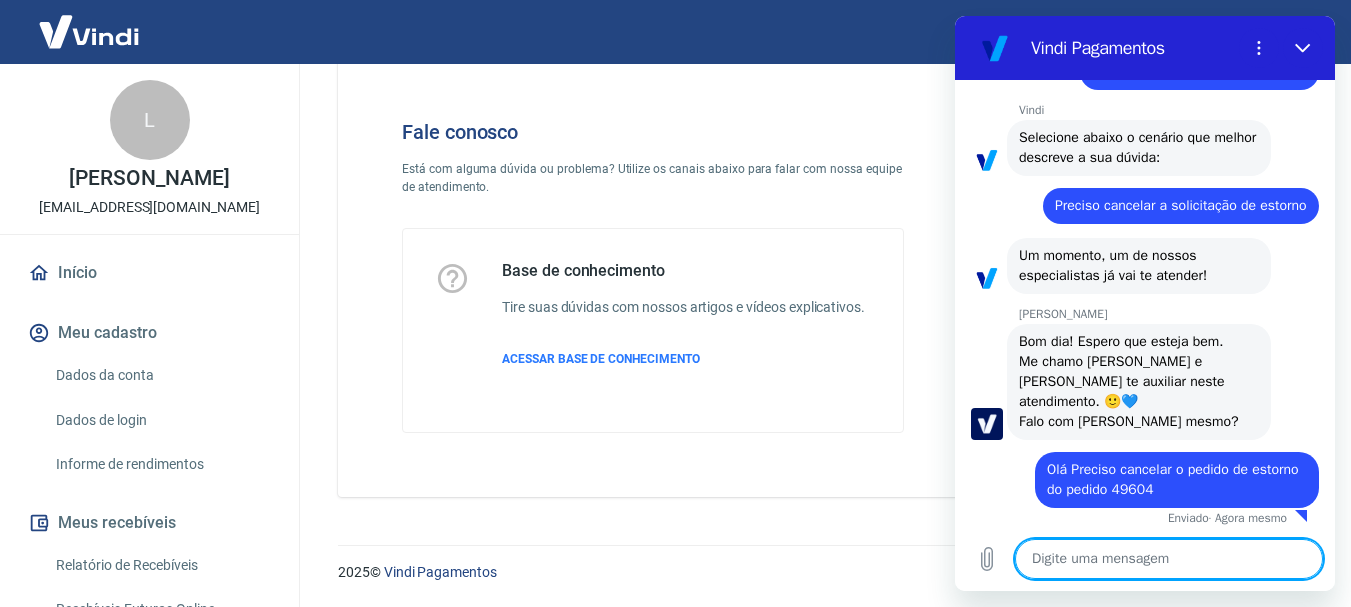 type on "L" 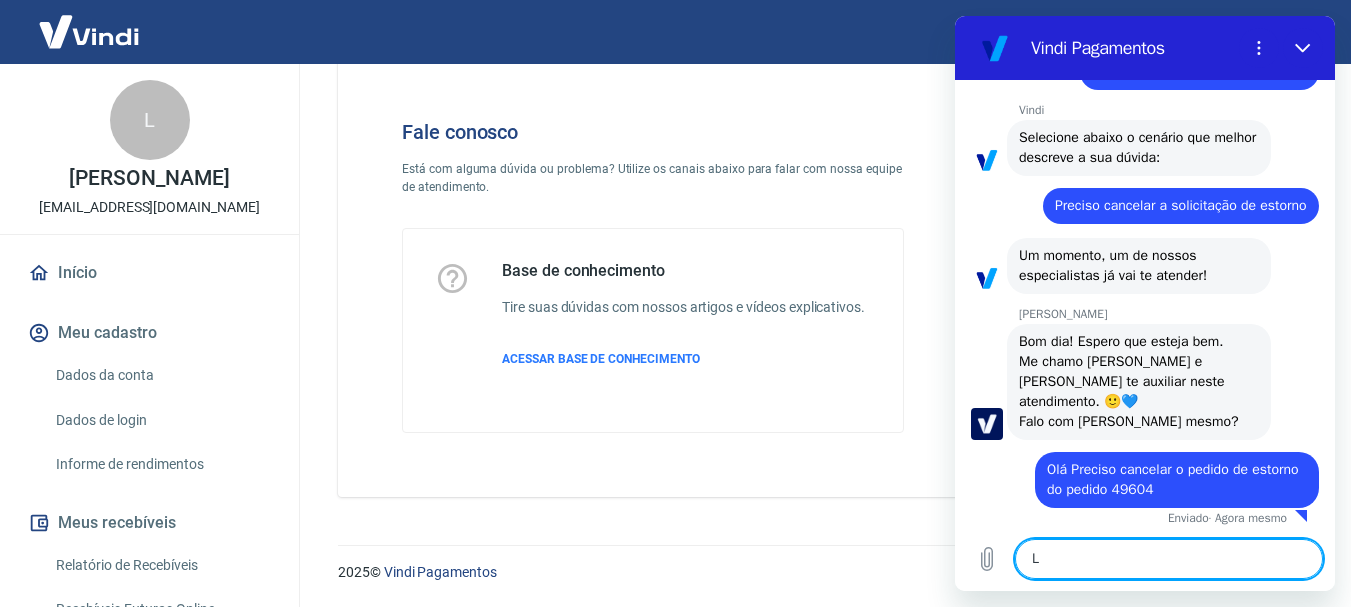 scroll, scrollTop: 224, scrollLeft: 0, axis: vertical 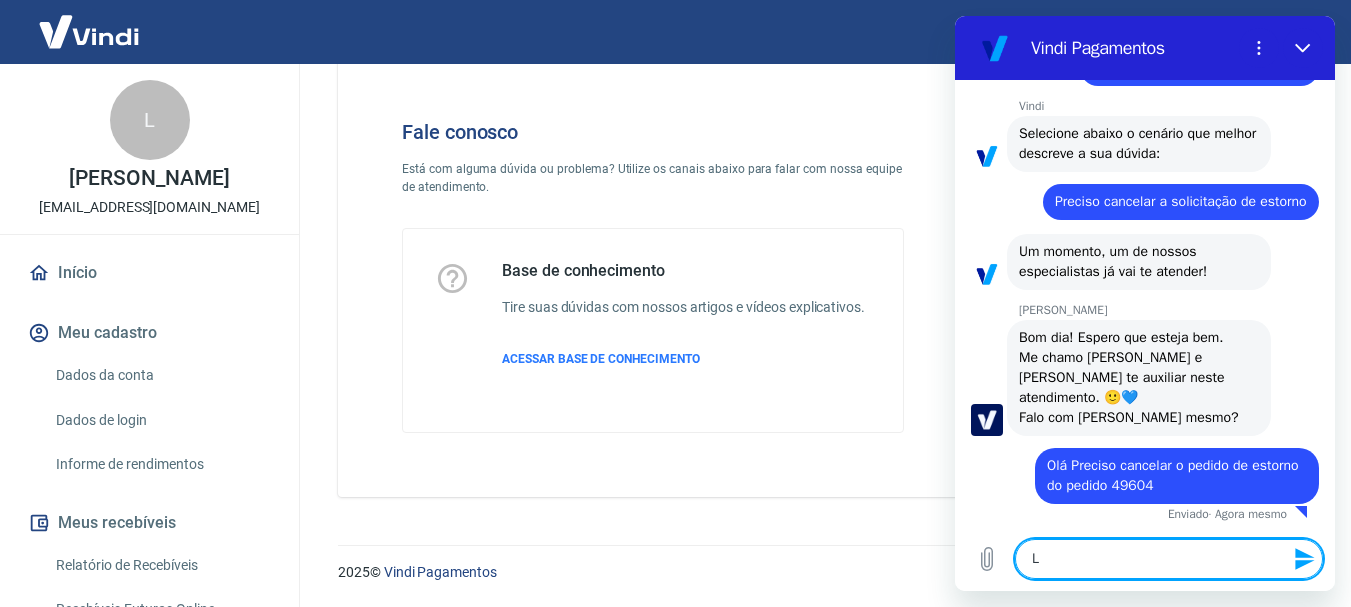 type on "Lu" 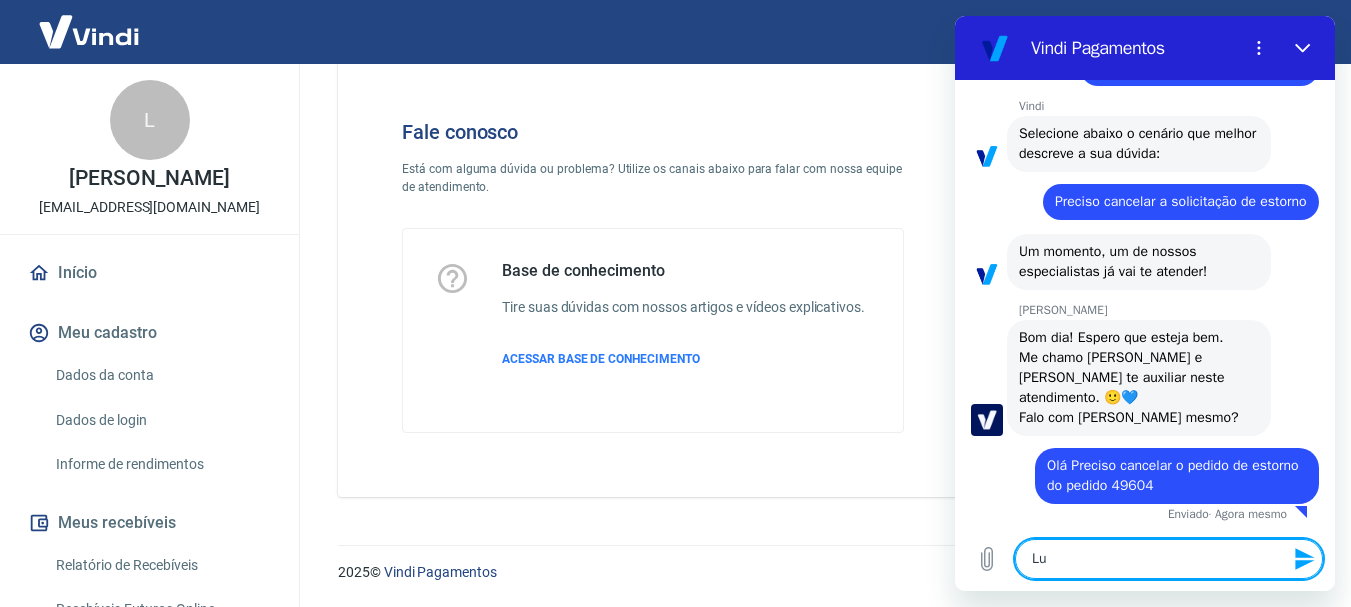 type on "Lui" 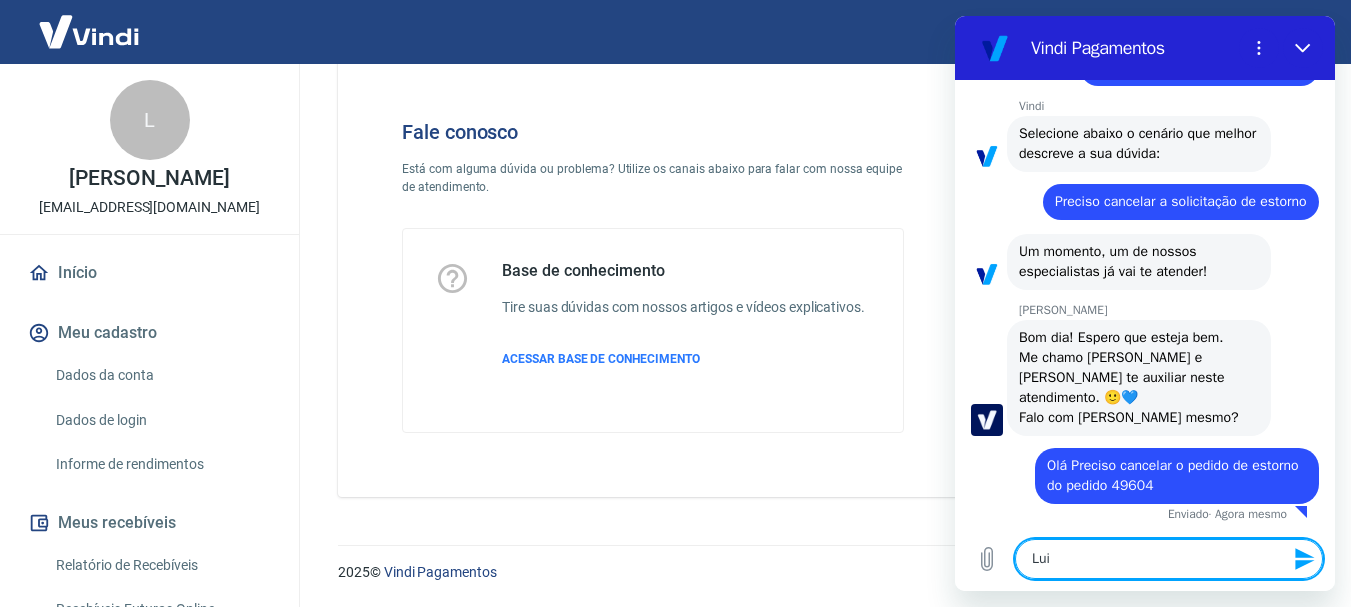 type on "Luiz" 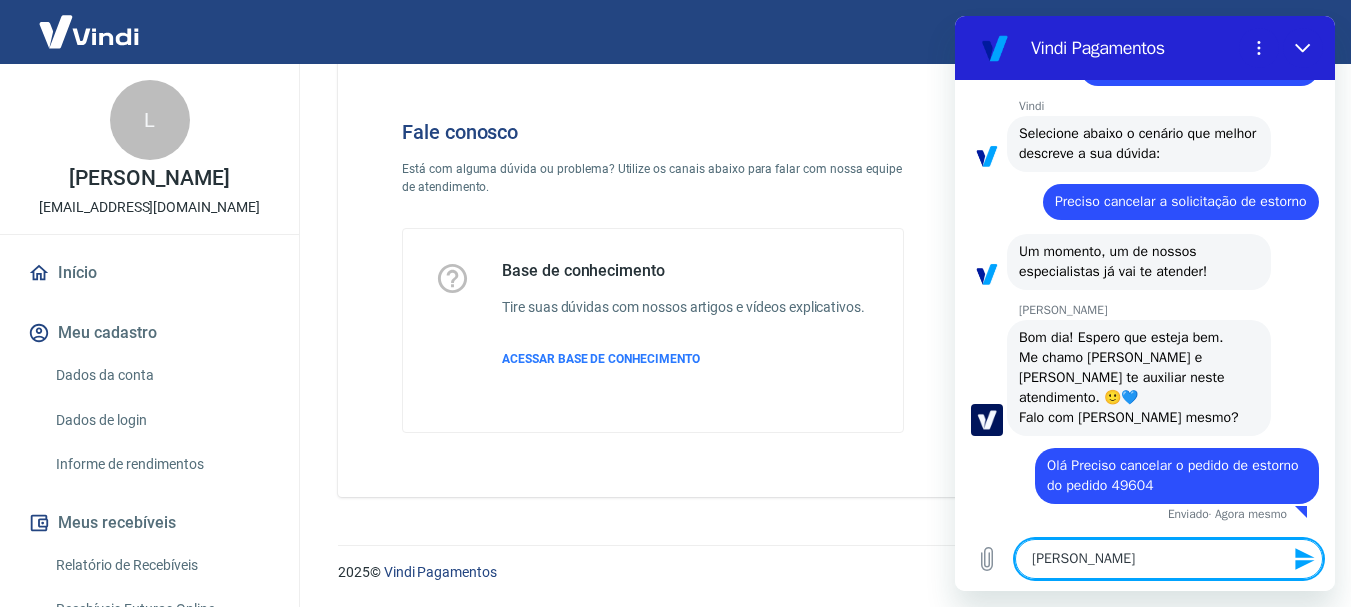 type on "Luiz" 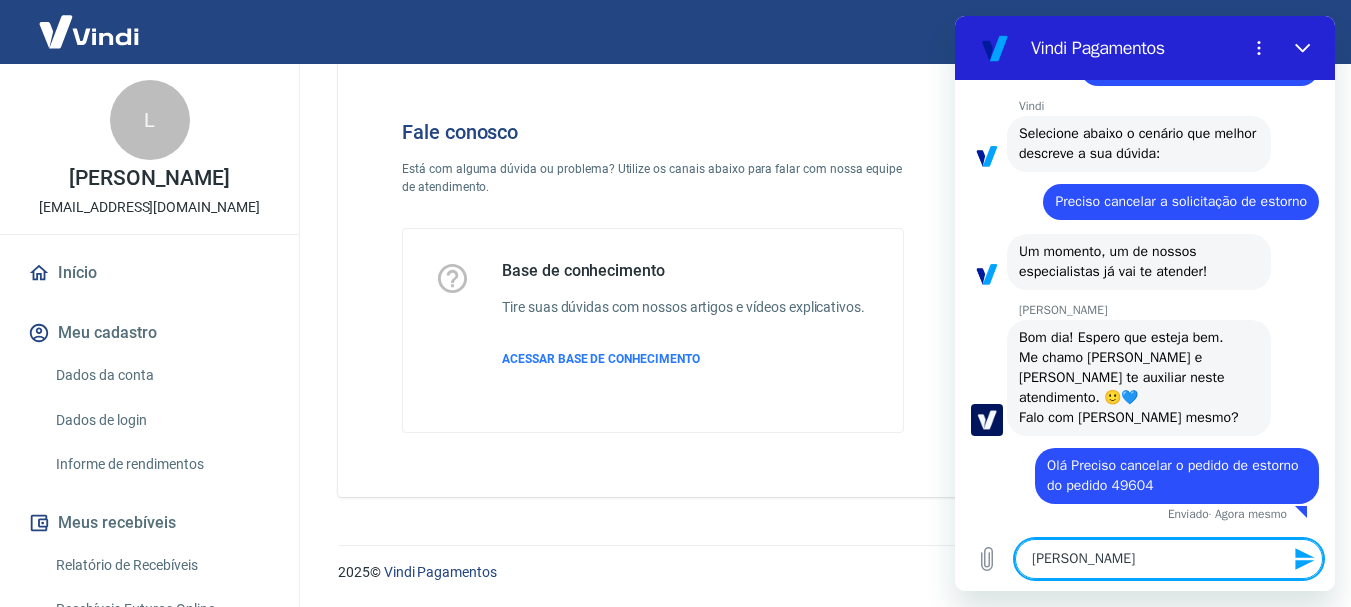 type 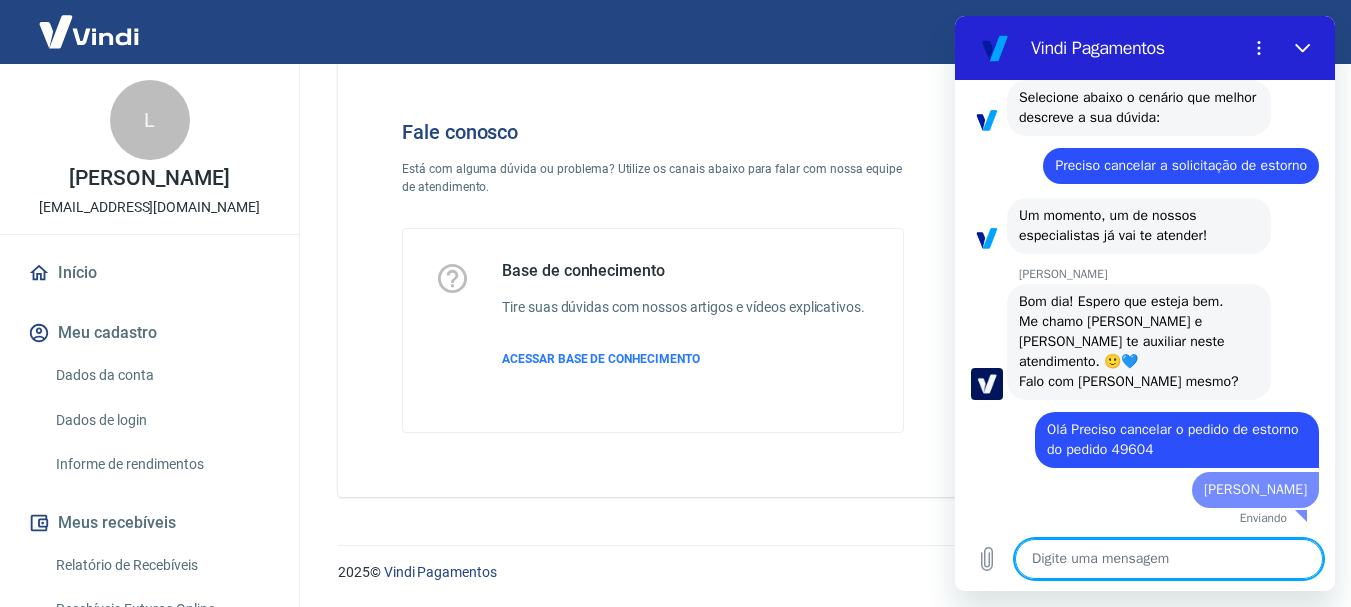 type on "x" 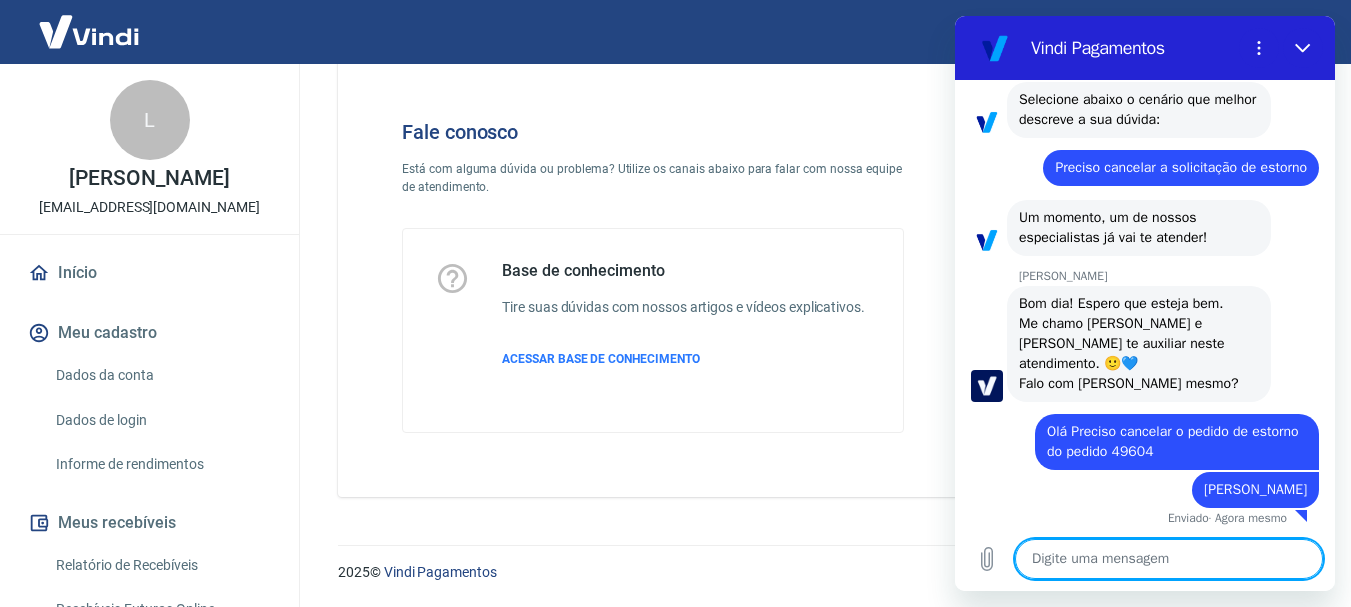 scroll, scrollTop: 262, scrollLeft: 0, axis: vertical 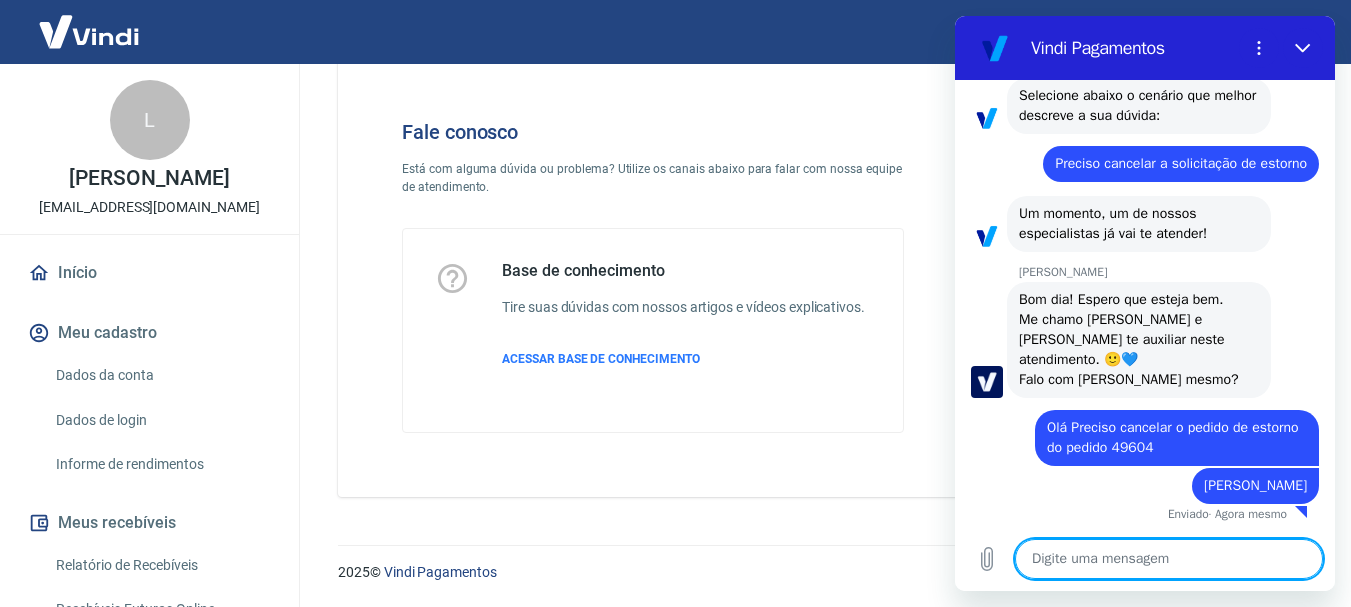 click at bounding box center [1169, 559] 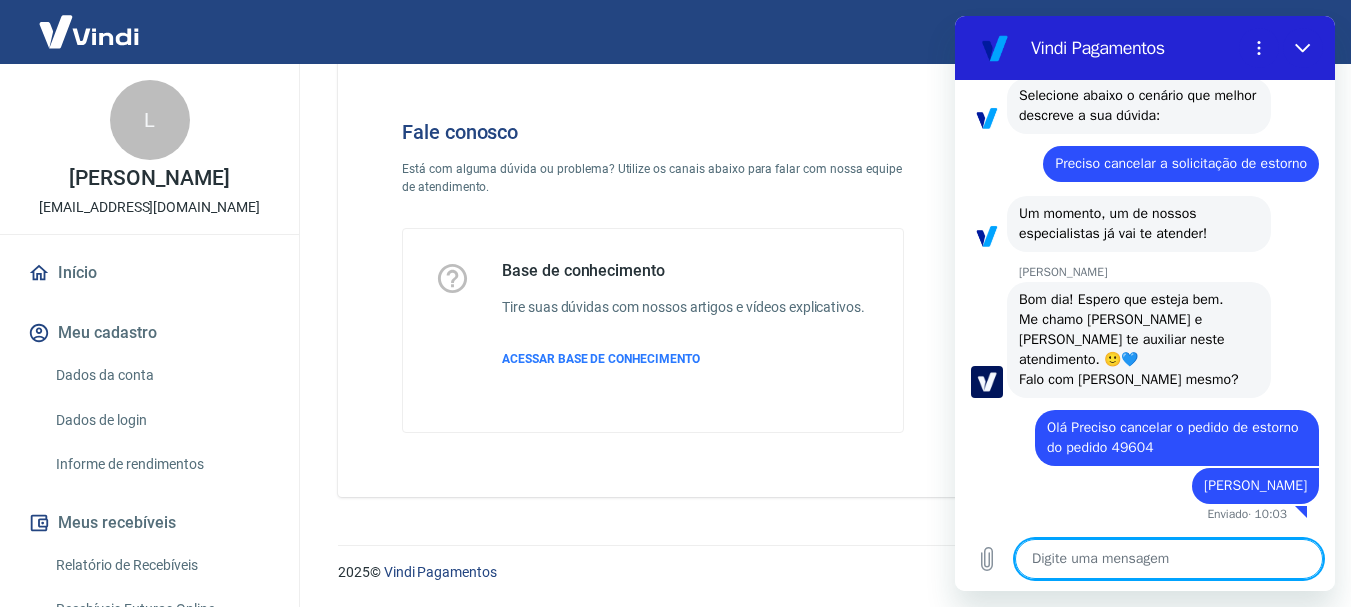 type 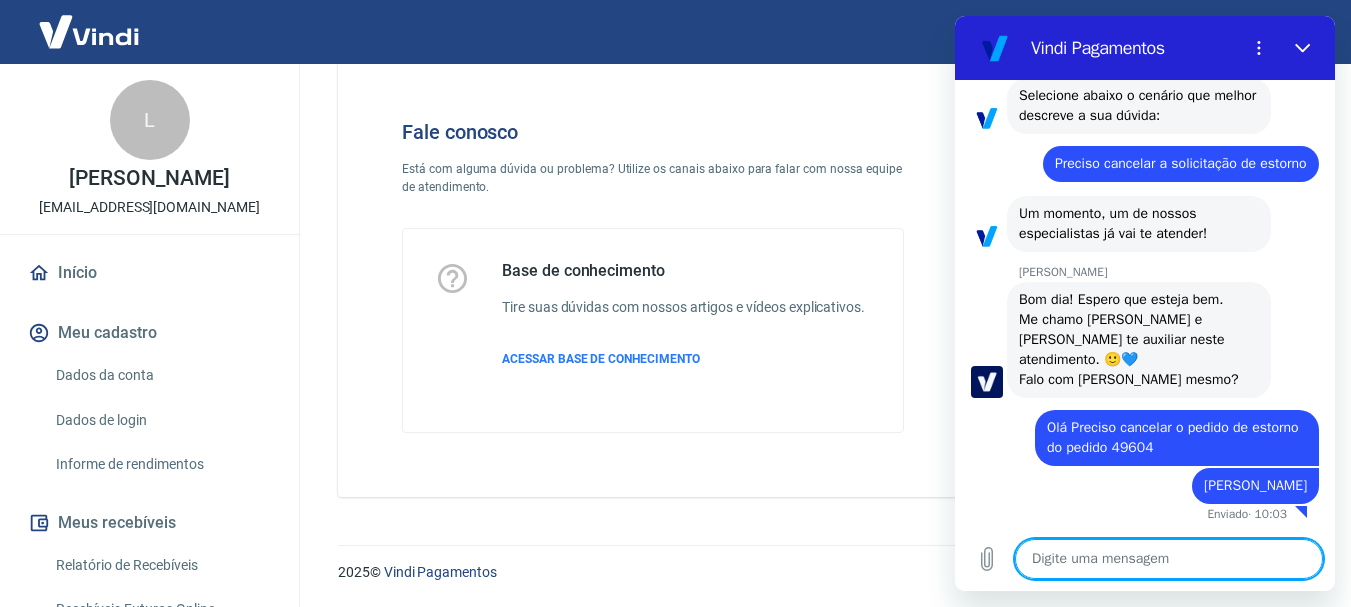 click at bounding box center [1169, 559] 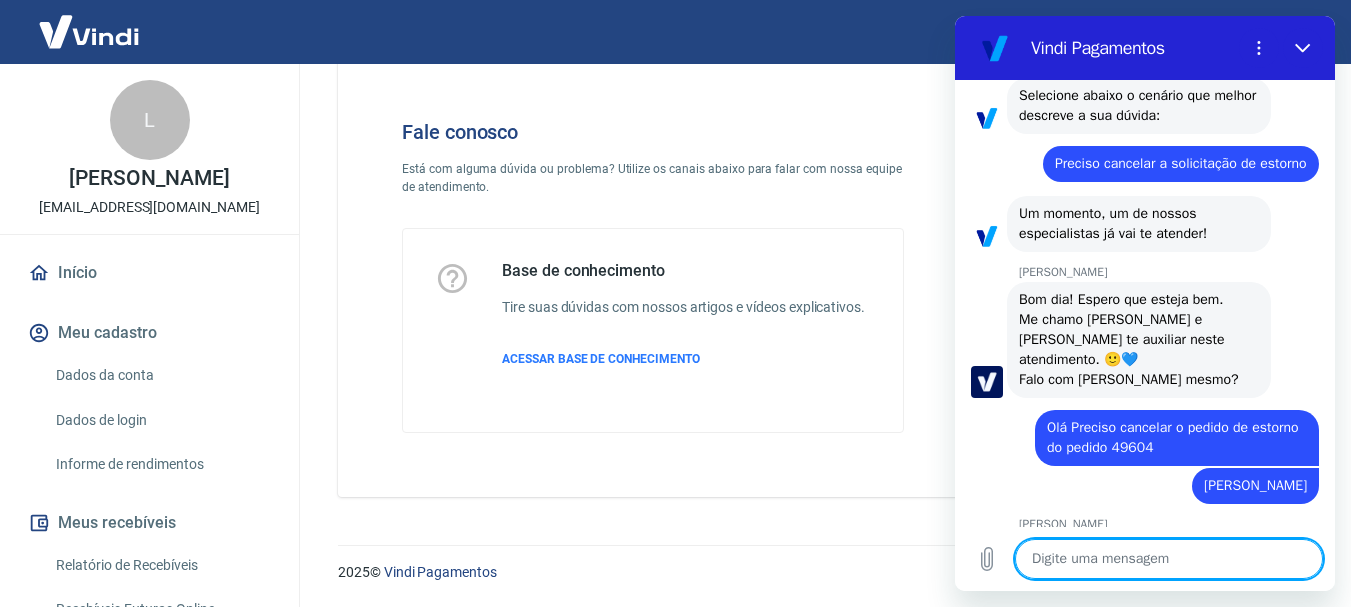 scroll, scrollTop: 348, scrollLeft: 0, axis: vertical 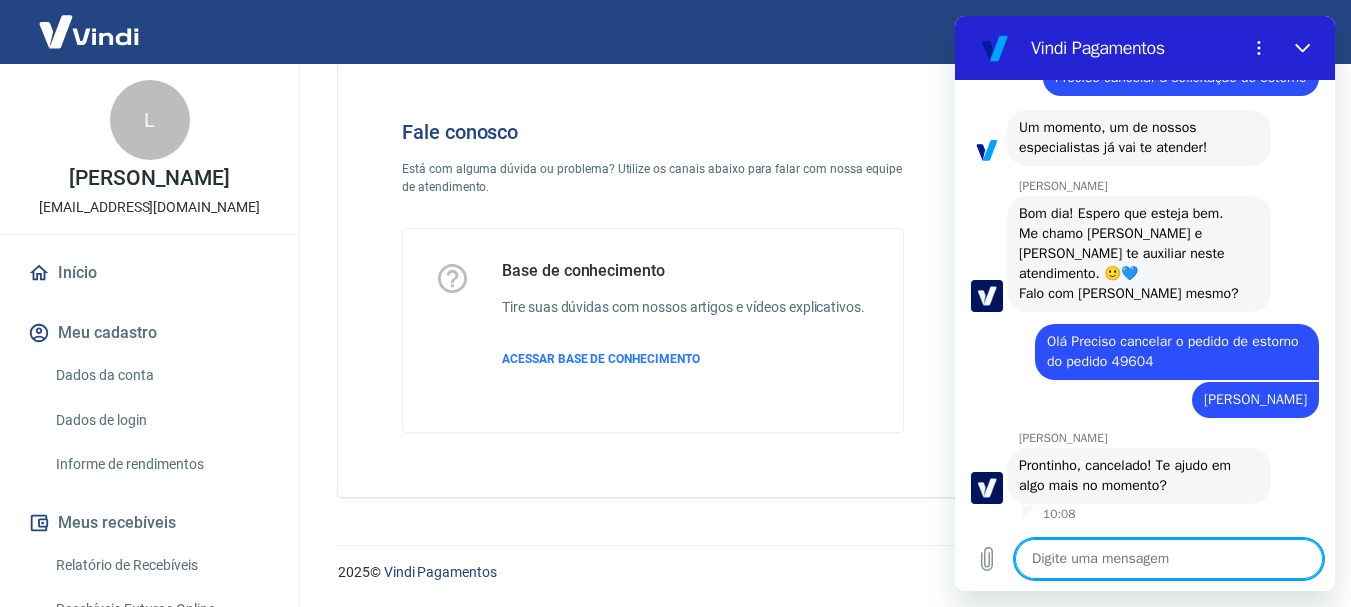 type on "x" 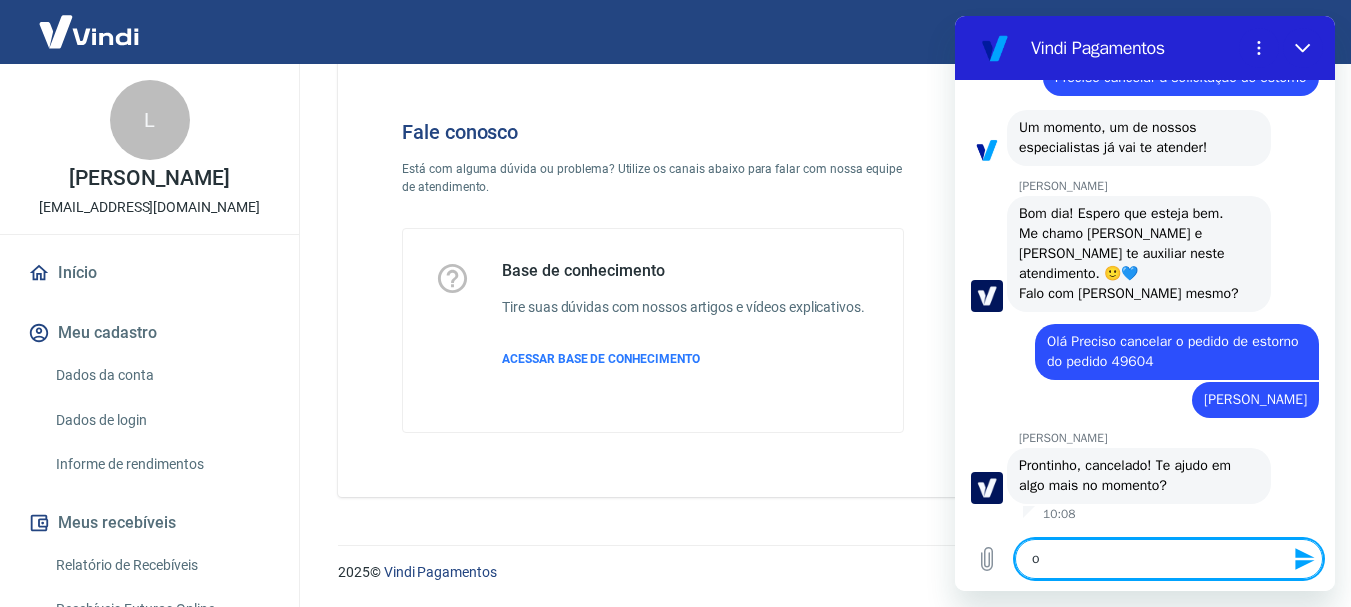 type 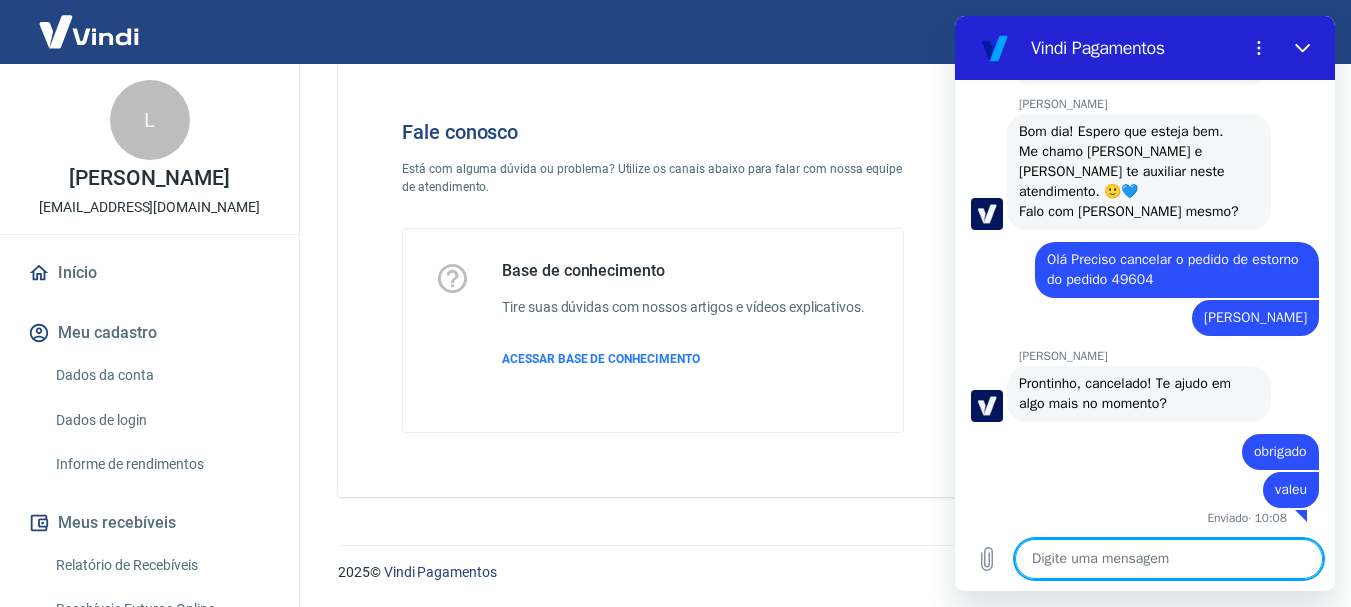 scroll, scrollTop: 434, scrollLeft: 0, axis: vertical 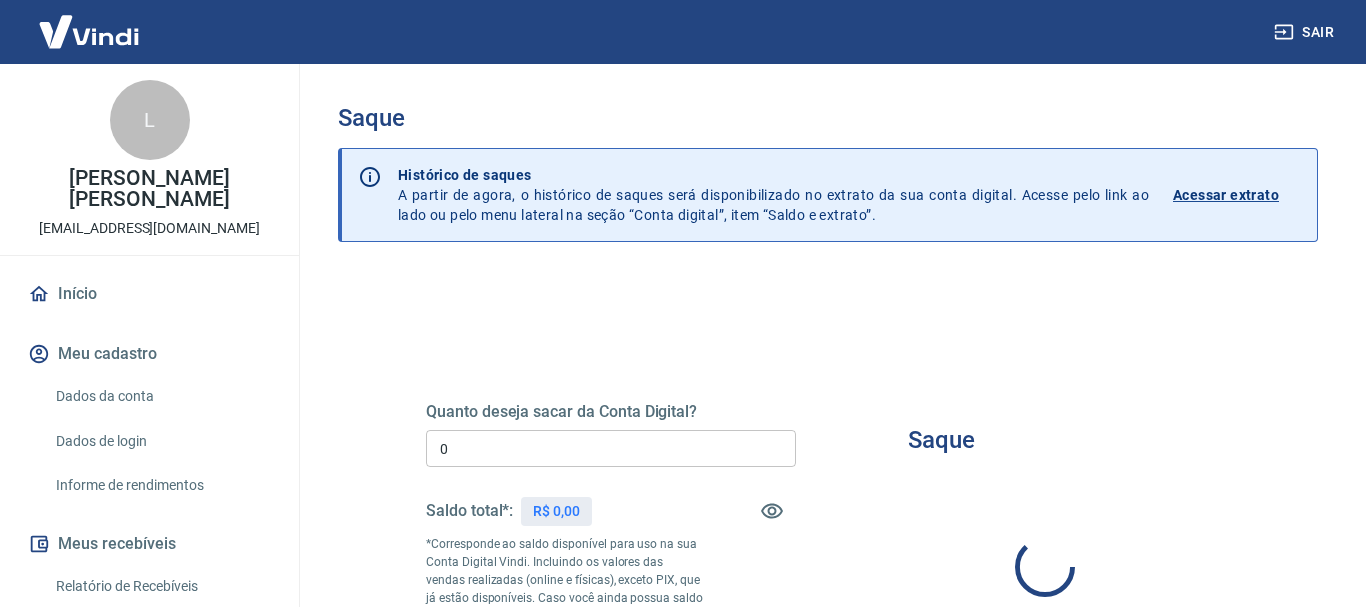 type on "R$ 0,00" 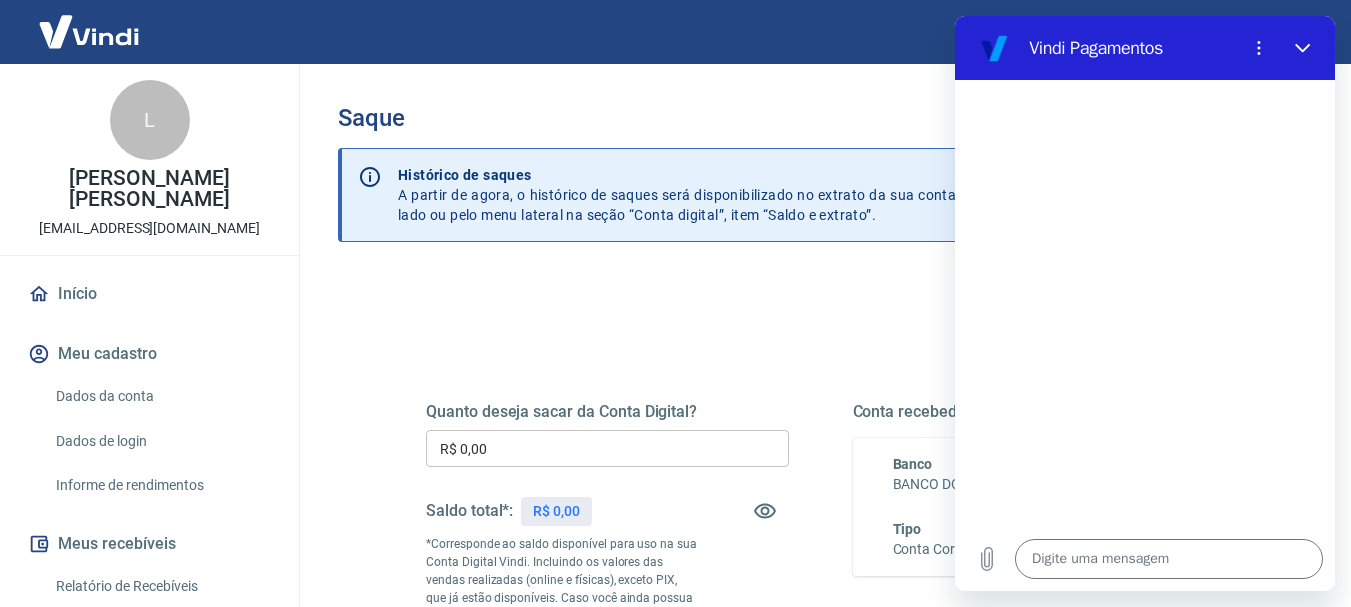 scroll, scrollTop: 0, scrollLeft: 0, axis: both 